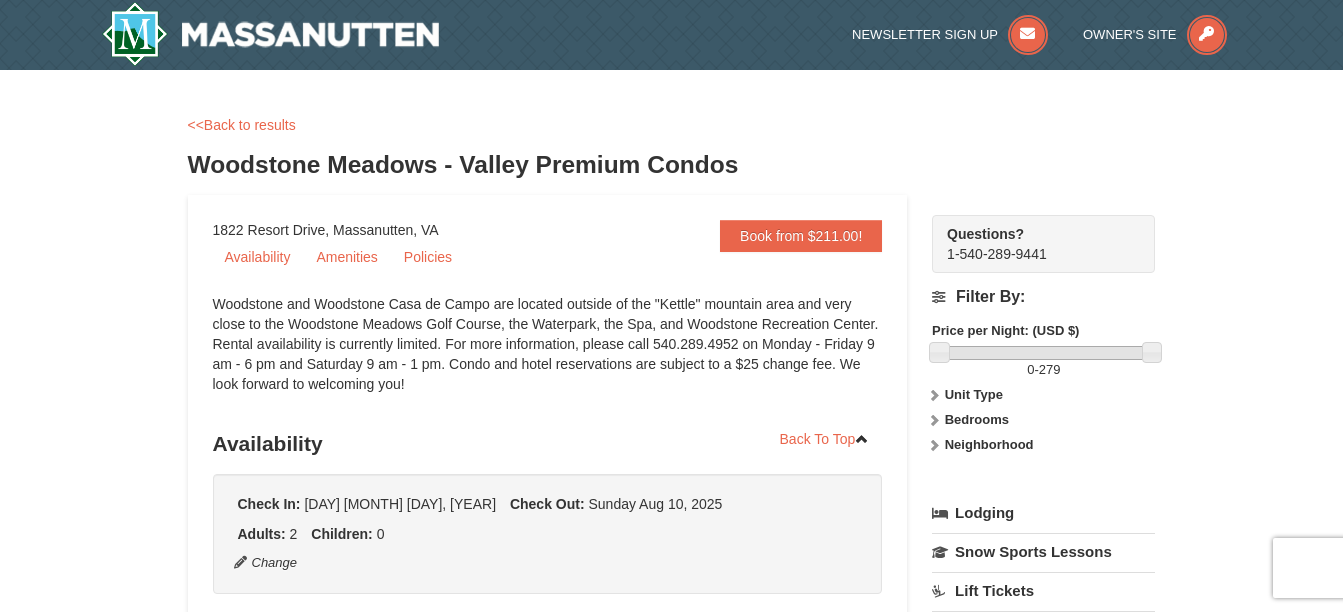 scroll, scrollTop: 133, scrollLeft: 0, axis: vertical 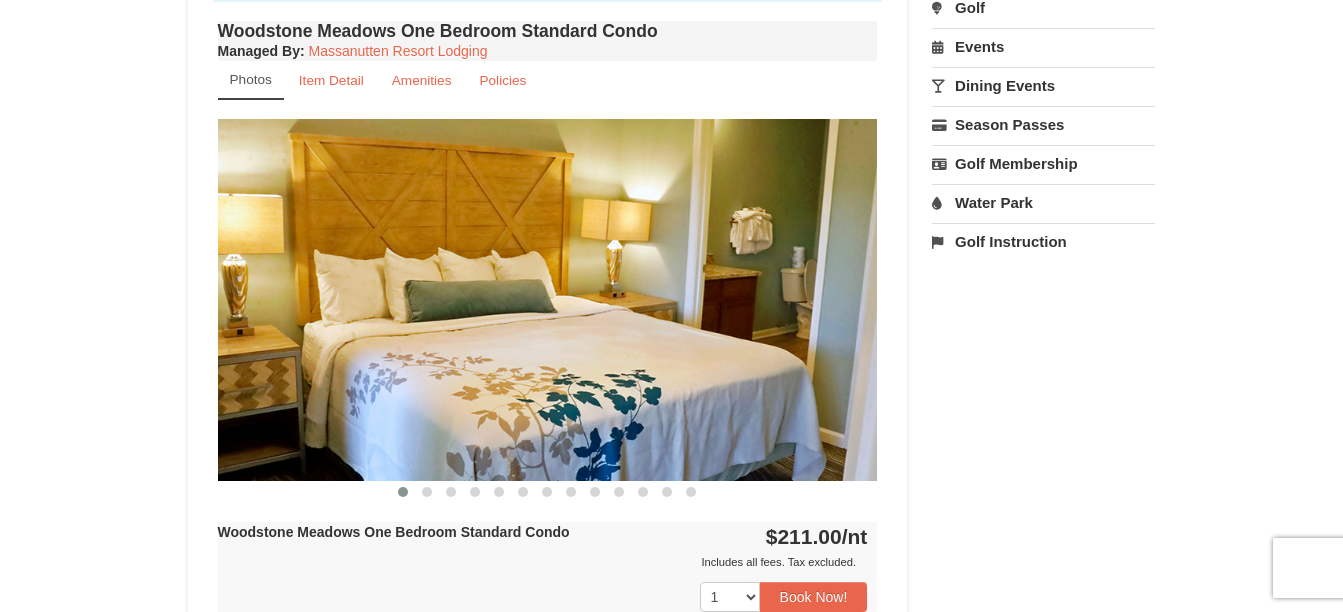 click at bounding box center (548, 299) 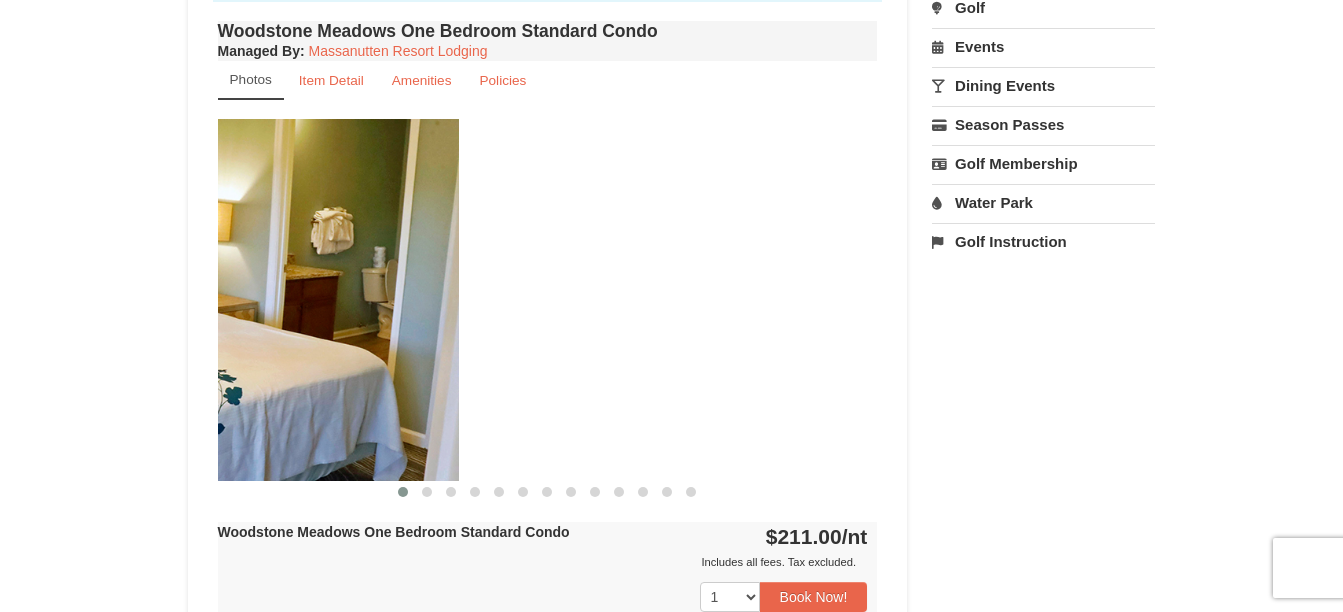 drag, startPoint x: 826, startPoint y: 330, endPoint x: 332, endPoint y: 332, distance: 494.00406 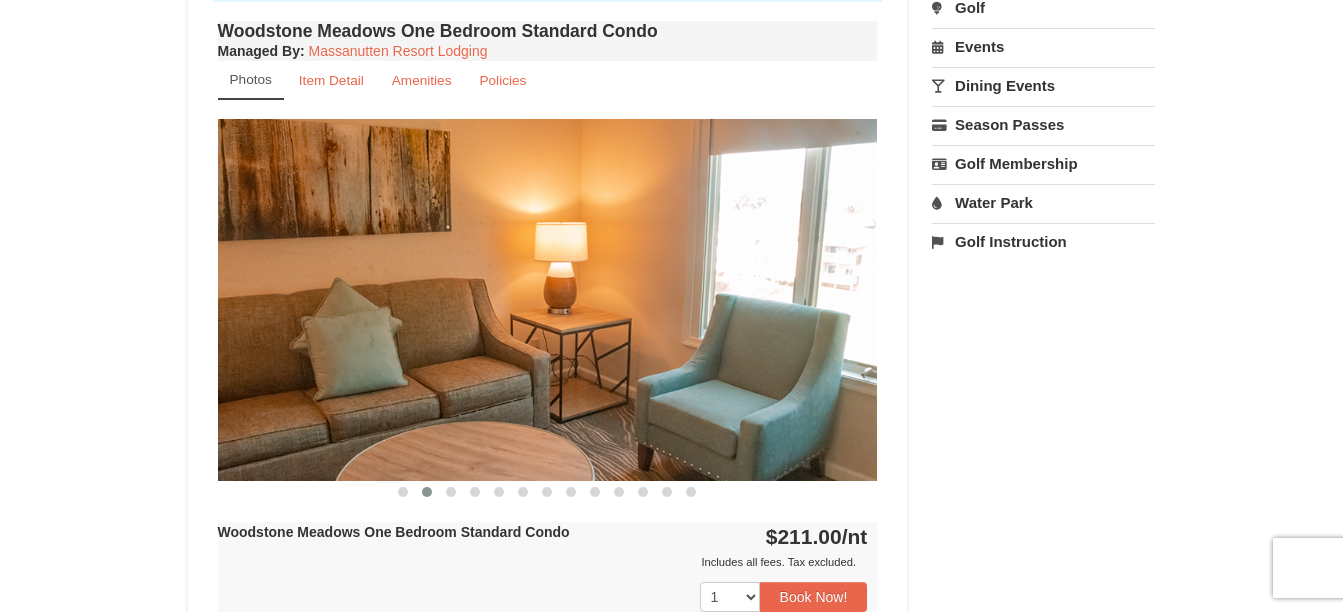drag, startPoint x: 748, startPoint y: 348, endPoint x: -1, endPoint y: 362, distance: 749.13086 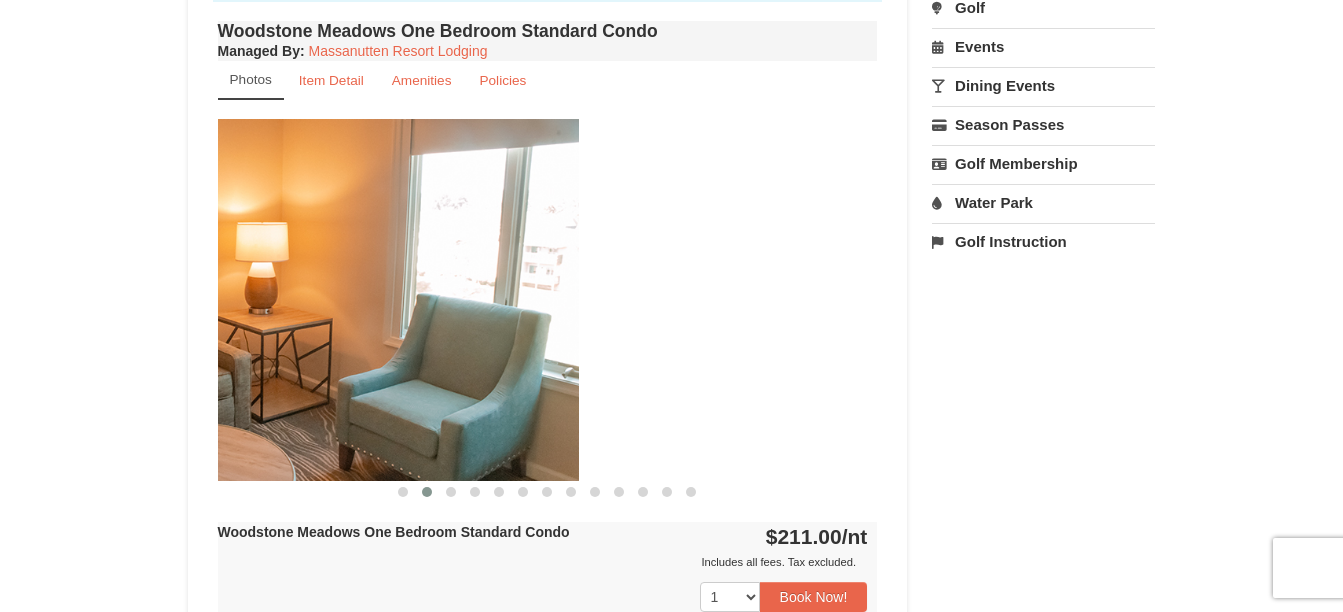 drag, startPoint x: 851, startPoint y: 295, endPoint x: 54, endPoint y: 312, distance: 797.1813 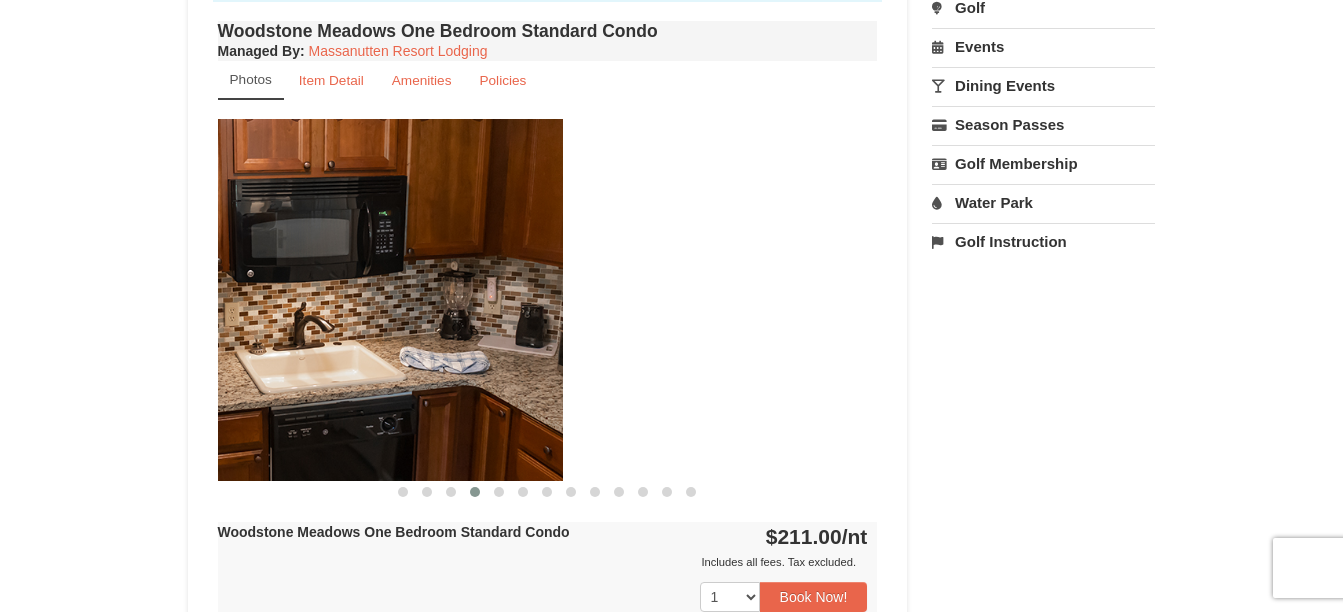 drag, startPoint x: 792, startPoint y: 304, endPoint x: 216, endPoint y: 344, distance: 577.3872 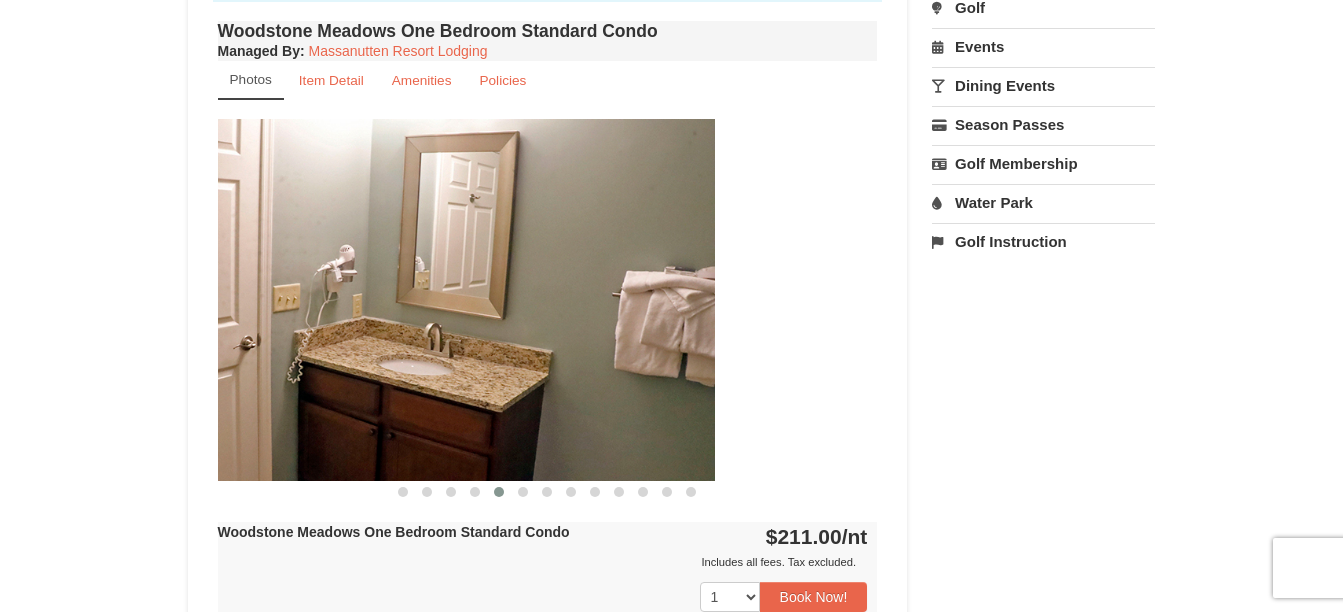 drag, startPoint x: 834, startPoint y: 309, endPoint x: 361, endPoint y: 379, distance: 478.15164 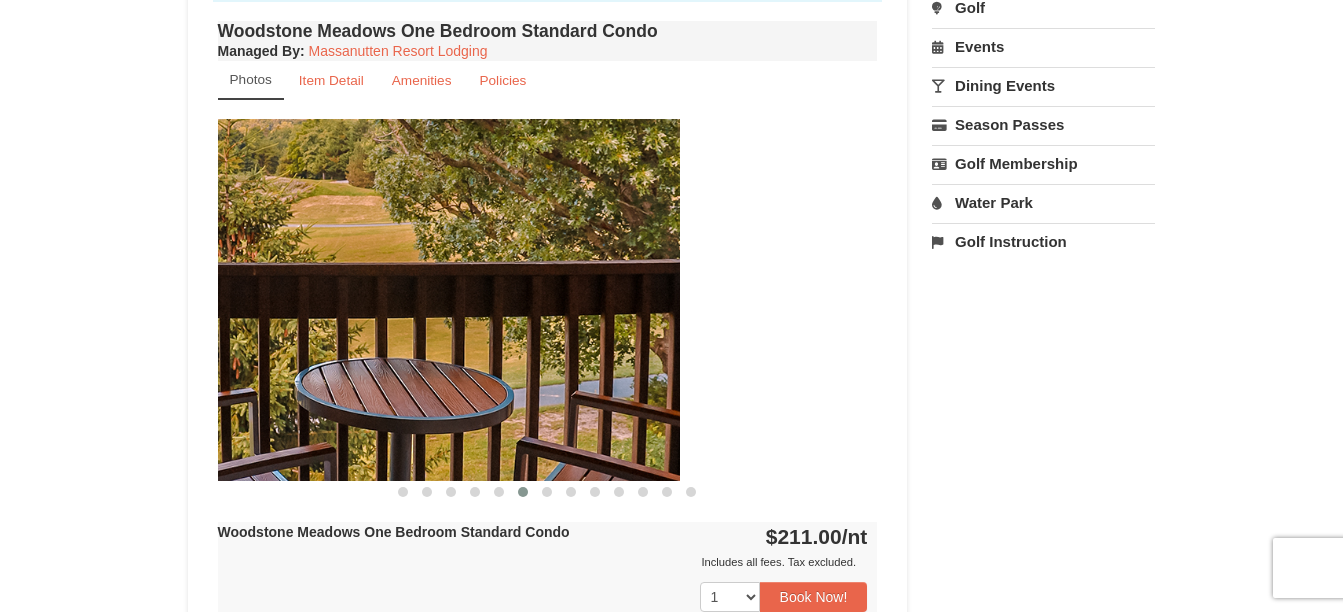 drag, startPoint x: 807, startPoint y: 308, endPoint x: 454, endPoint y: 332, distance: 353.8149 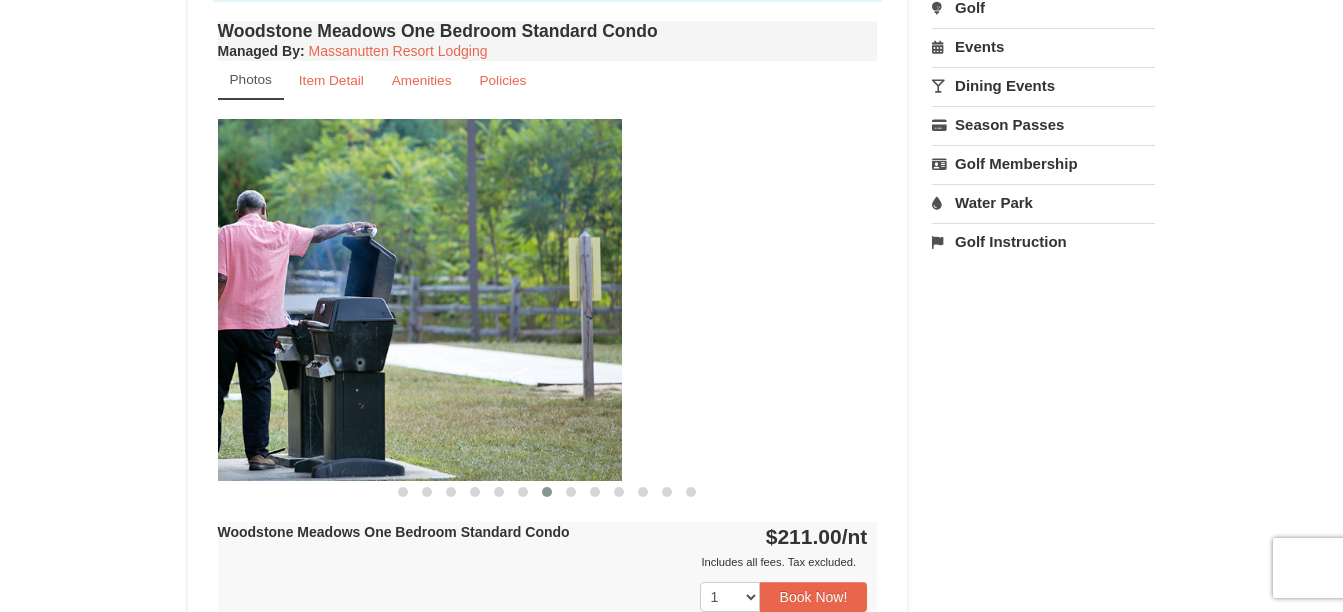 drag, startPoint x: 846, startPoint y: 224, endPoint x: 340, endPoint y: 297, distance: 511.23868 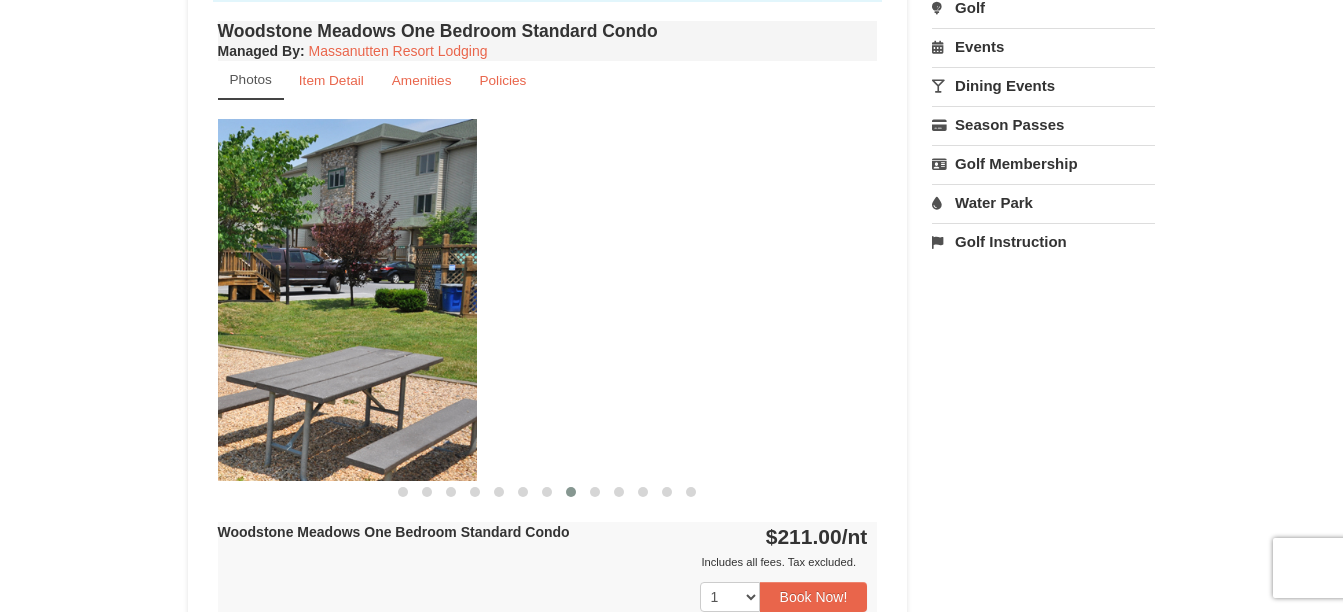drag, startPoint x: 794, startPoint y: 244, endPoint x: 223, endPoint y: 340, distance: 579.0138 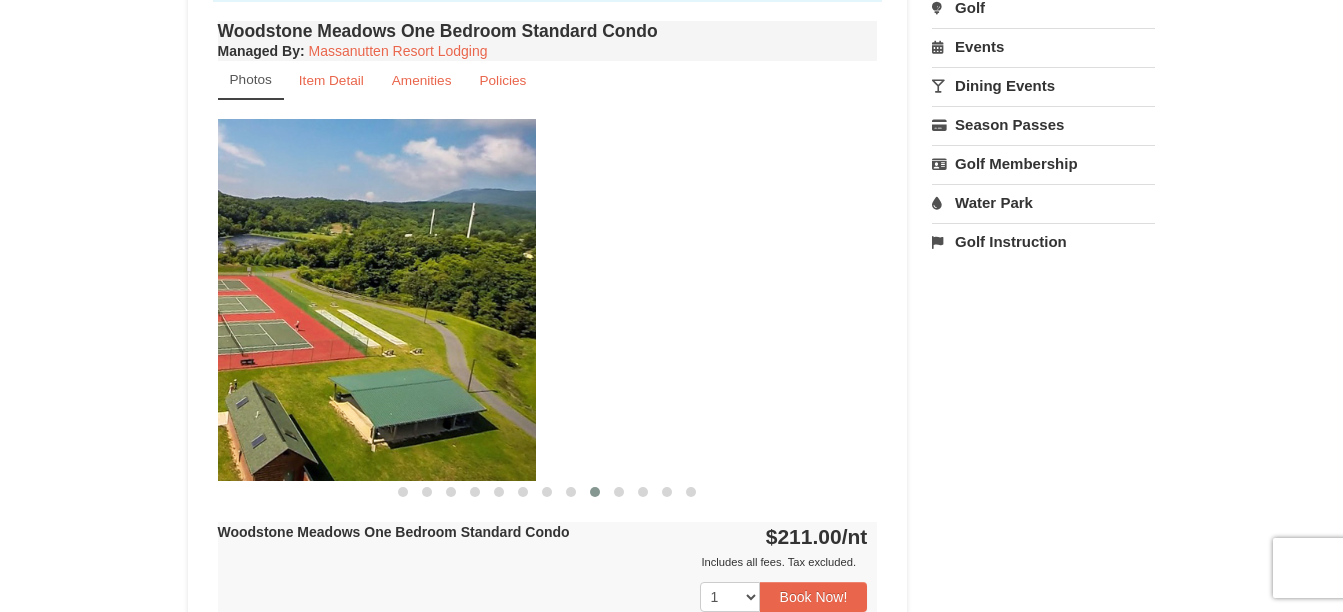 drag, startPoint x: 794, startPoint y: 287, endPoint x: 215, endPoint y: 402, distance: 590.31006 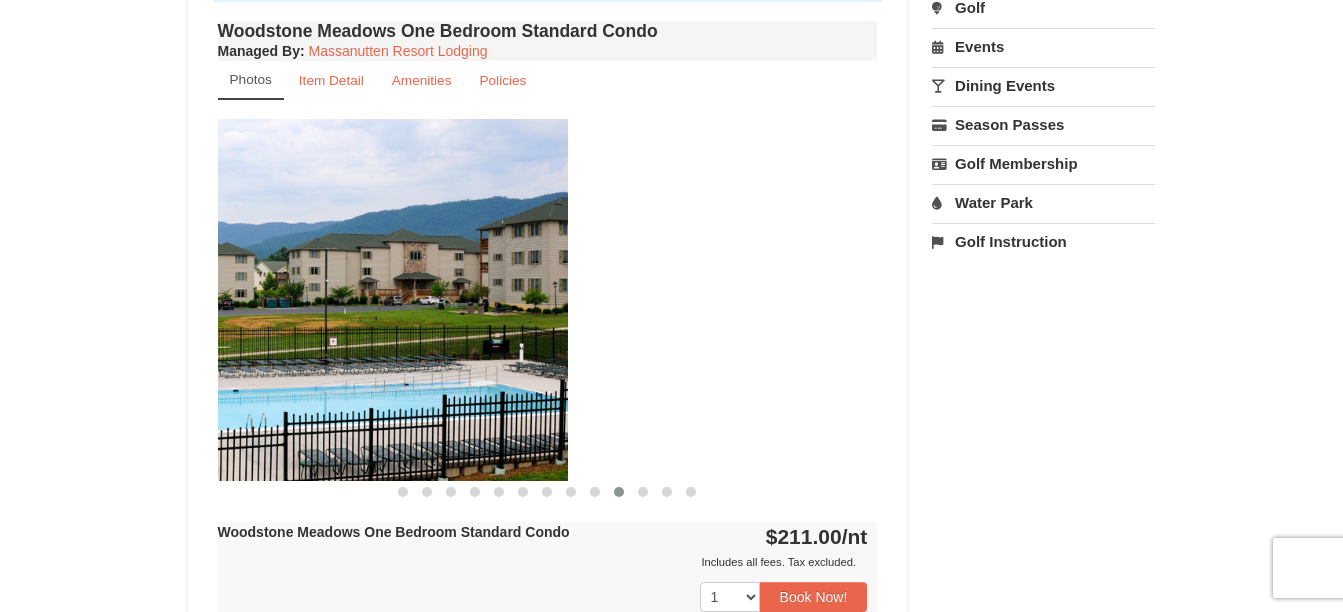 drag, startPoint x: 755, startPoint y: 286, endPoint x: 311, endPoint y: 324, distance: 445.62317 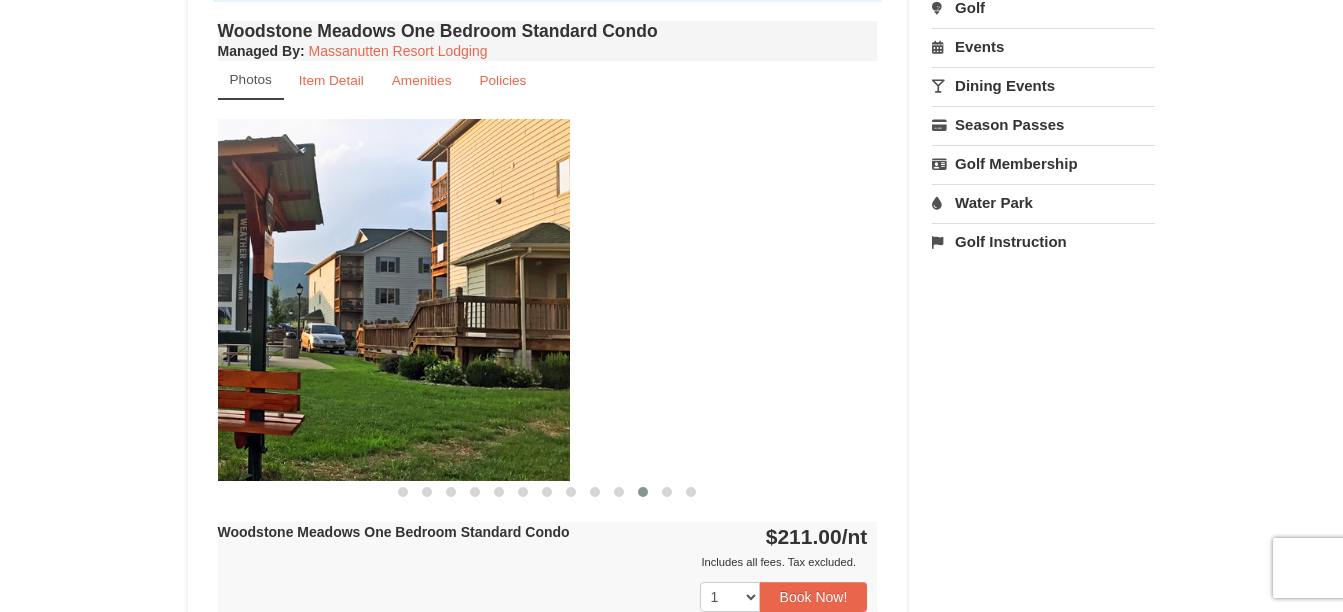 drag, startPoint x: 805, startPoint y: 279, endPoint x: 250, endPoint y: 374, distance: 563.07196 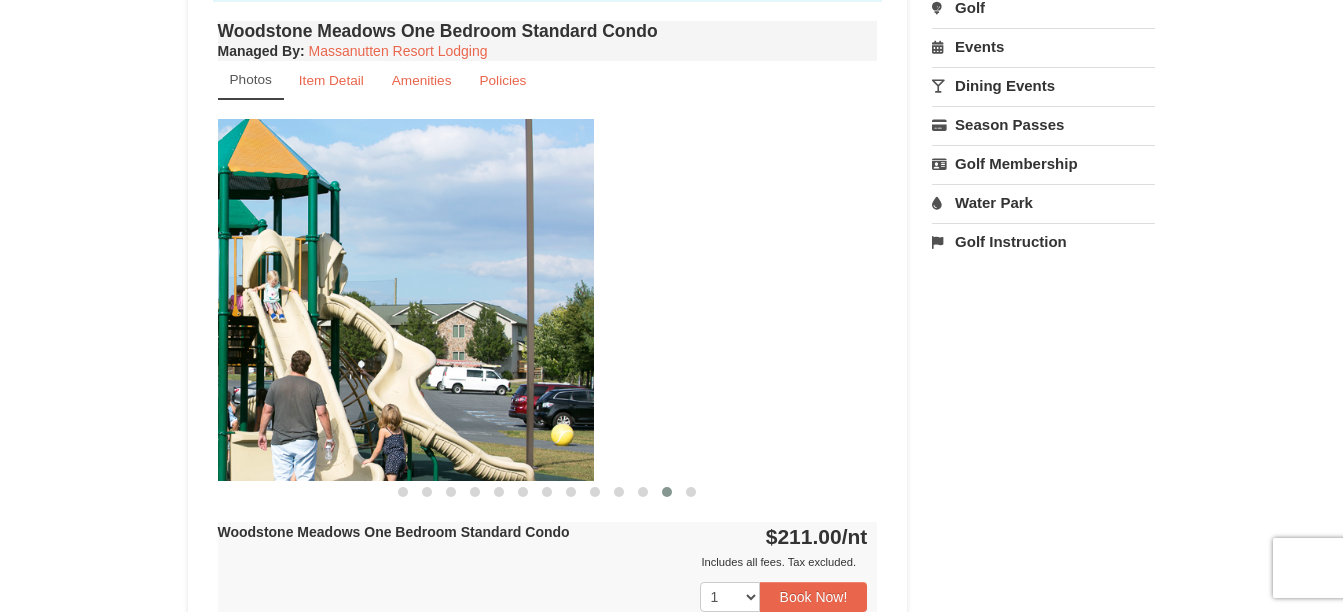 drag, startPoint x: 766, startPoint y: 282, endPoint x: 332, endPoint y: 334, distance: 437.1041 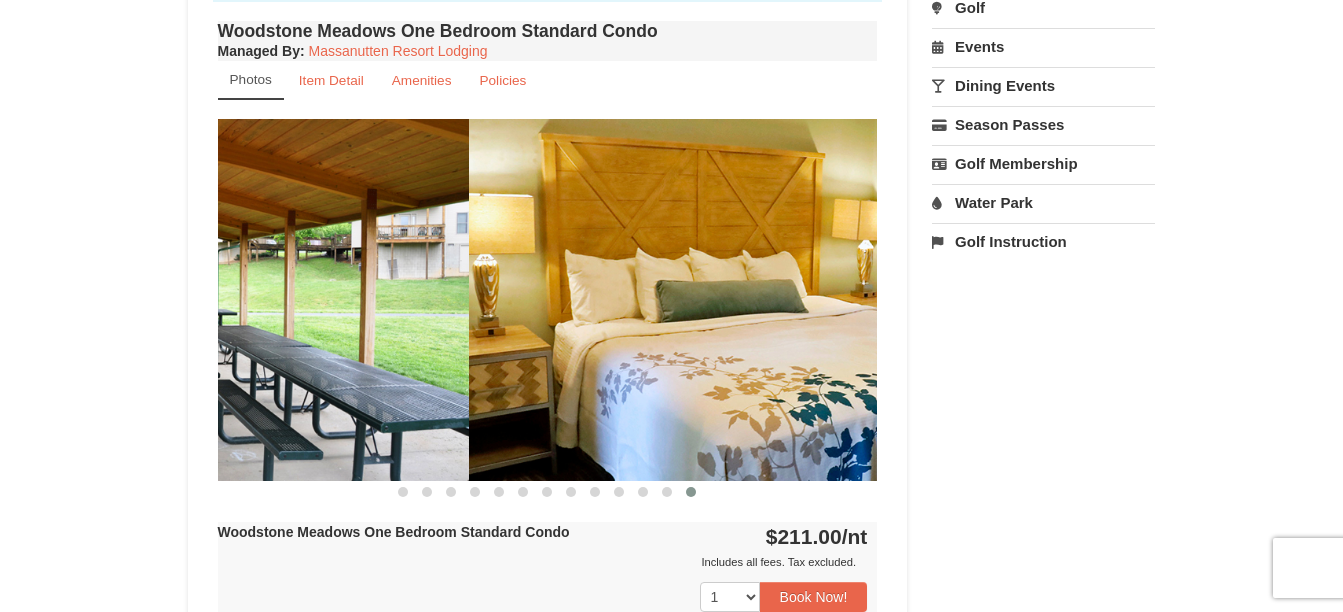 drag, startPoint x: 809, startPoint y: 259, endPoint x: 242, endPoint y: 349, distance: 574.09845 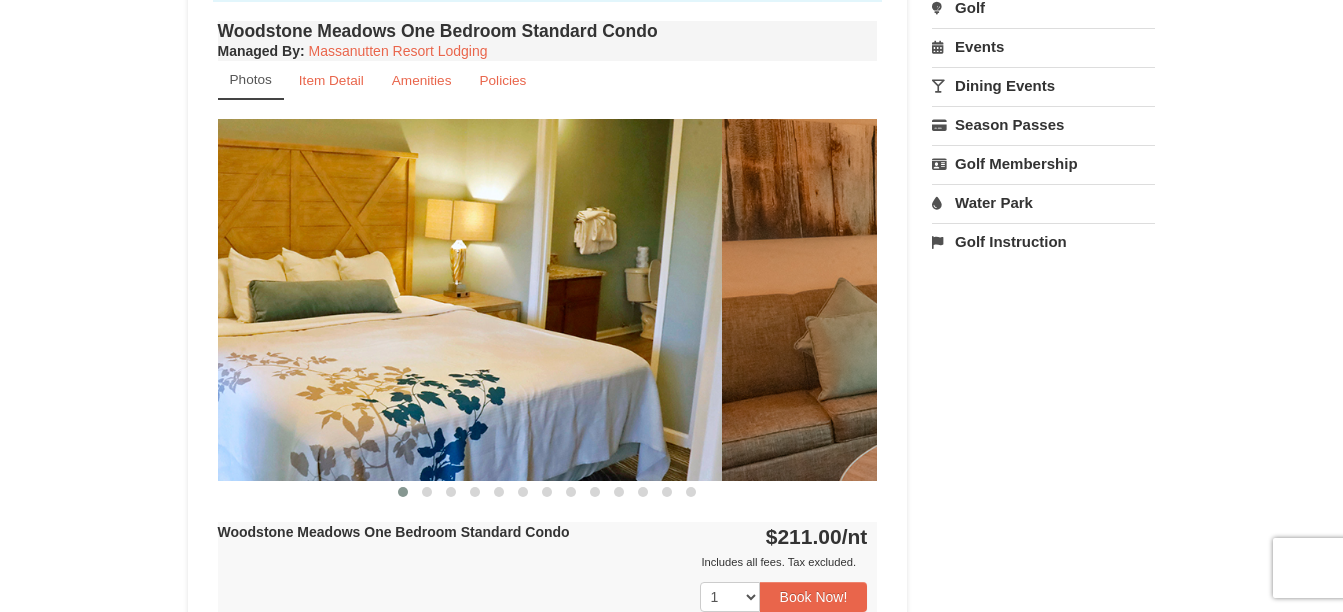 drag, startPoint x: 810, startPoint y: 223, endPoint x: 389, endPoint y: 264, distance: 422.99173 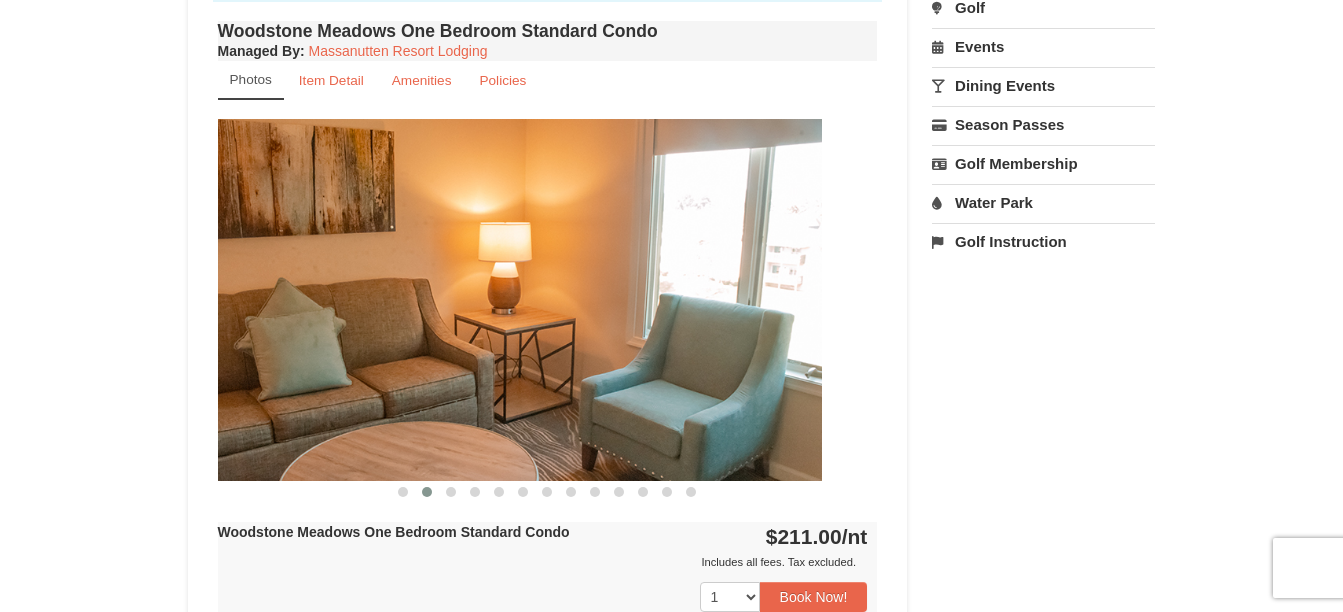 drag, startPoint x: 756, startPoint y: 257, endPoint x: 393, endPoint y: 324, distance: 369.1314 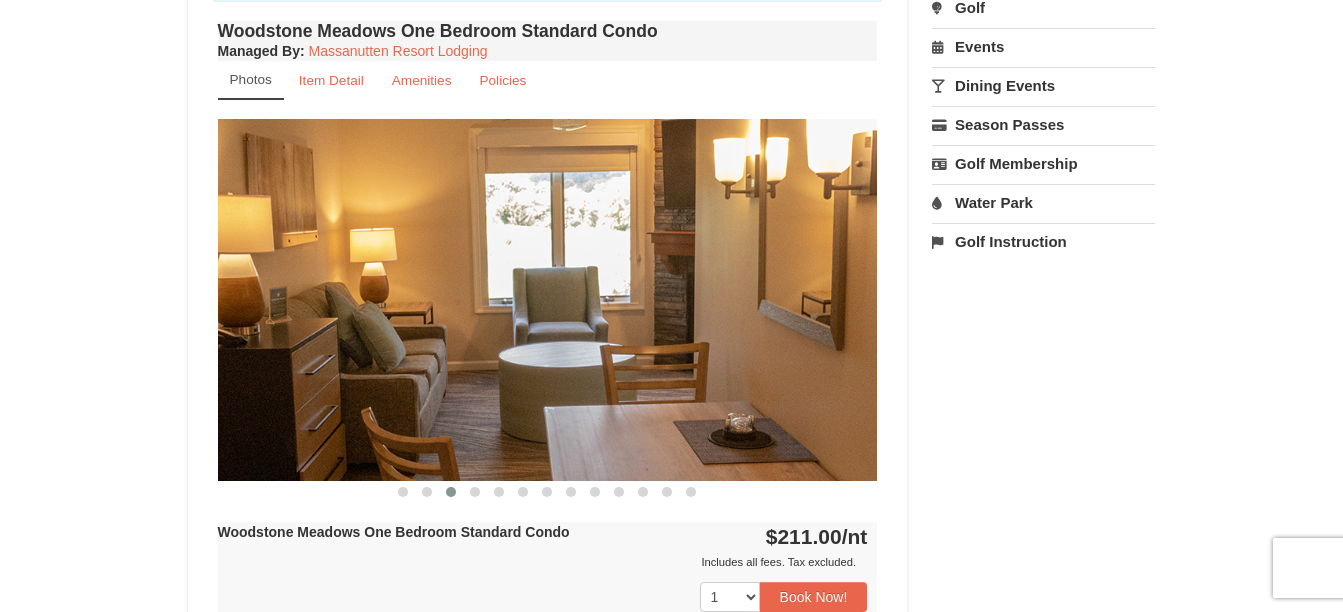 drag, startPoint x: 774, startPoint y: 289, endPoint x: 369, endPoint y: 364, distance: 411.8859 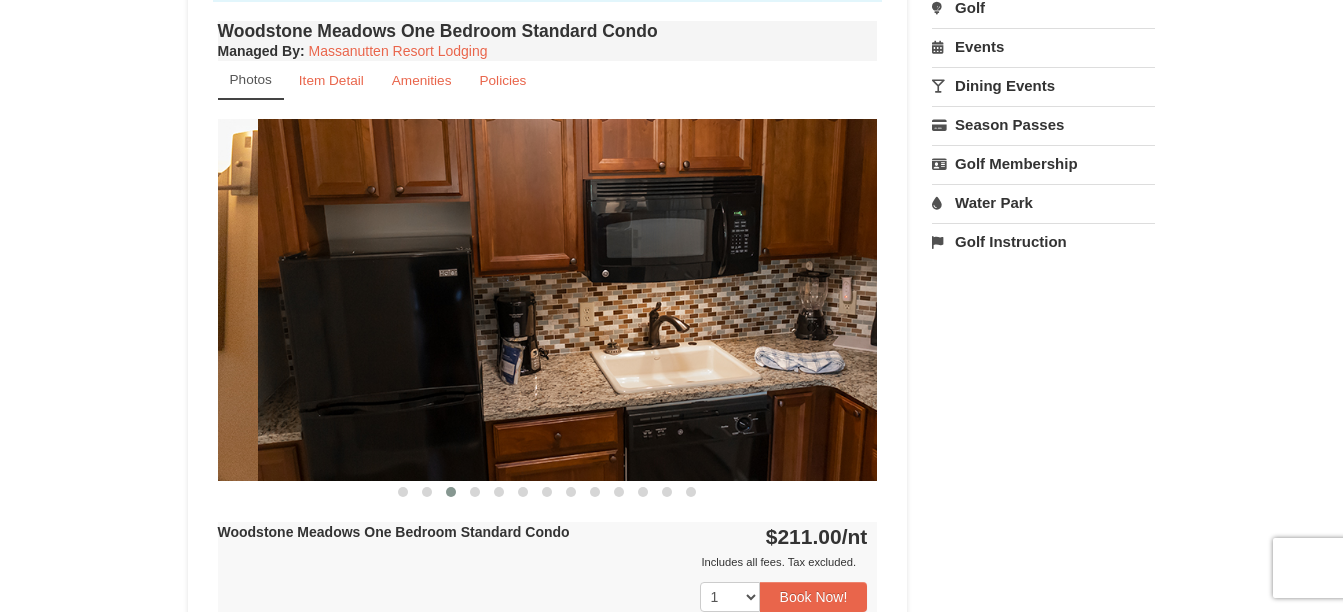 drag, startPoint x: 773, startPoint y: 289, endPoint x: 145, endPoint y: 379, distance: 634.41626 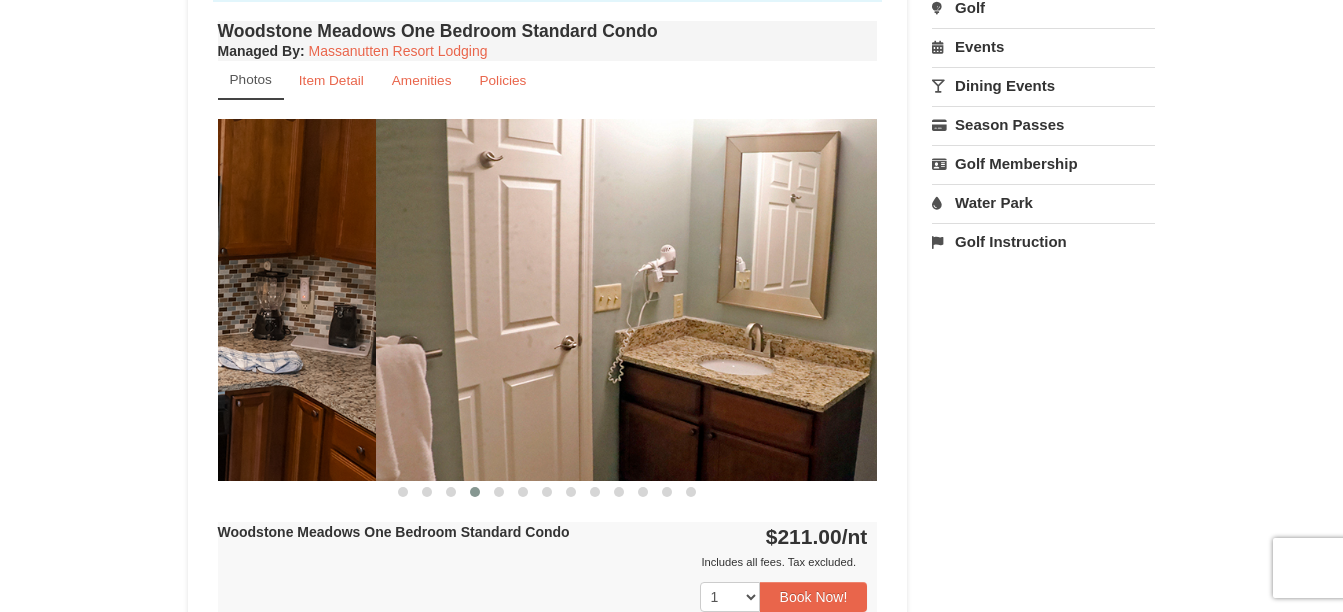 drag, startPoint x: 775, startPoint y: 280, endPoint x: 225, endPoint y: 382, distance: 559.37823 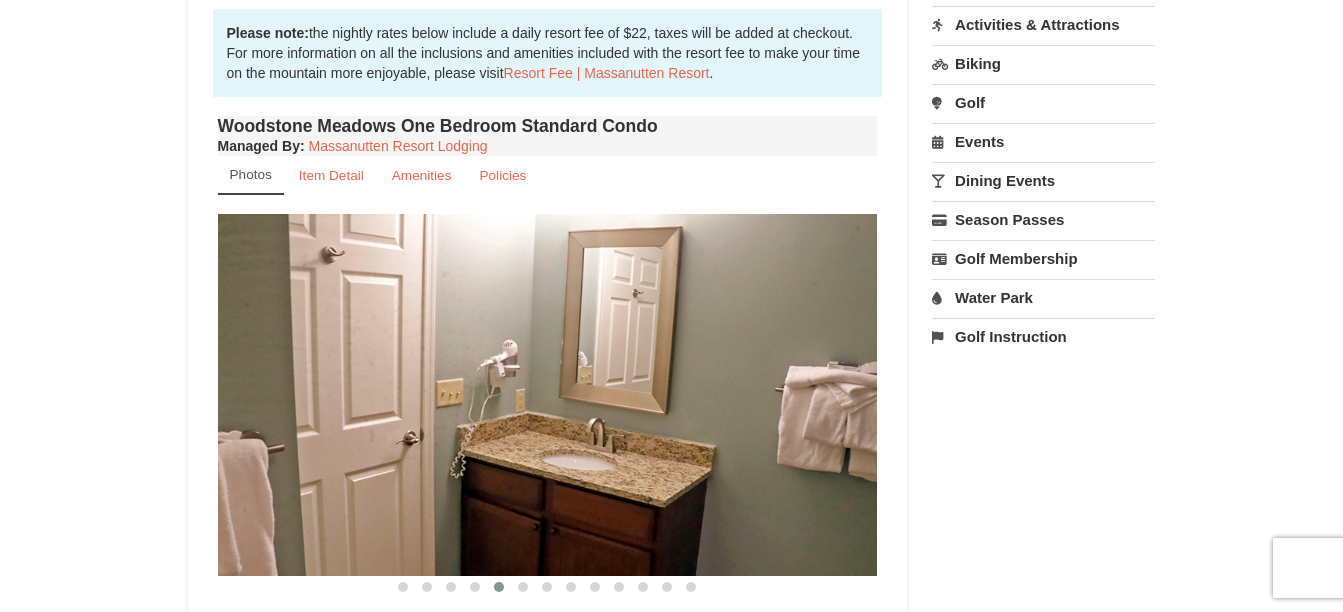 scroll, scrollTop: 500, scrollLeft: 0, axis: vertical 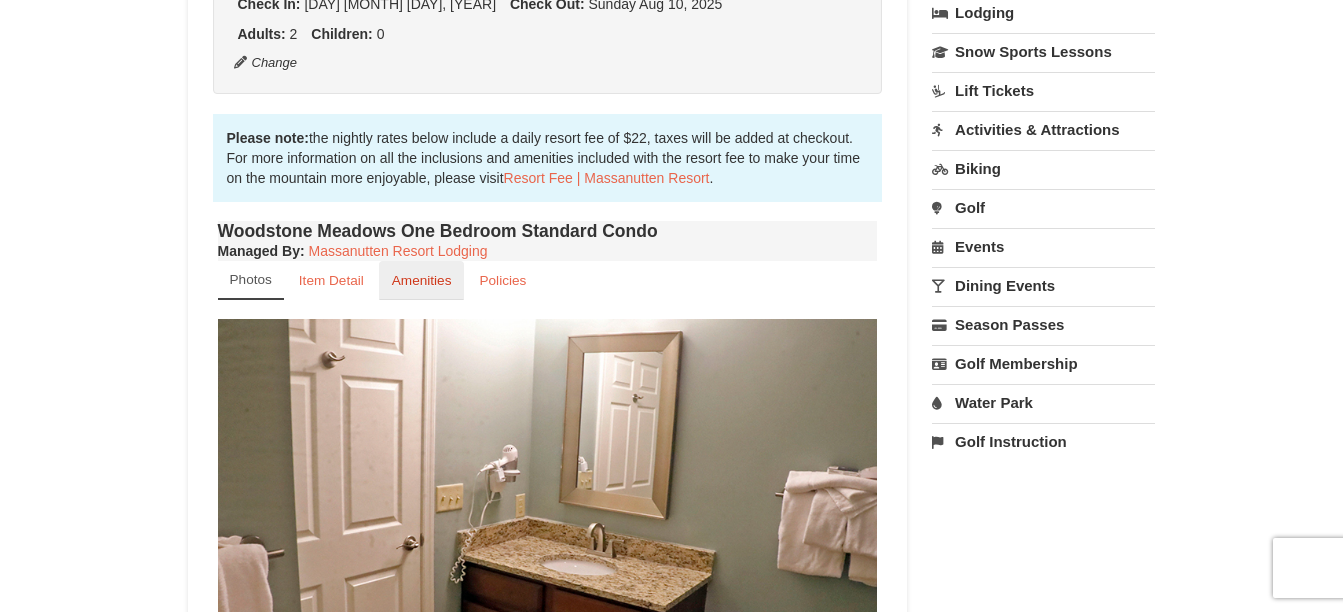 click on "Amenities" at bounding box center (422, 280) 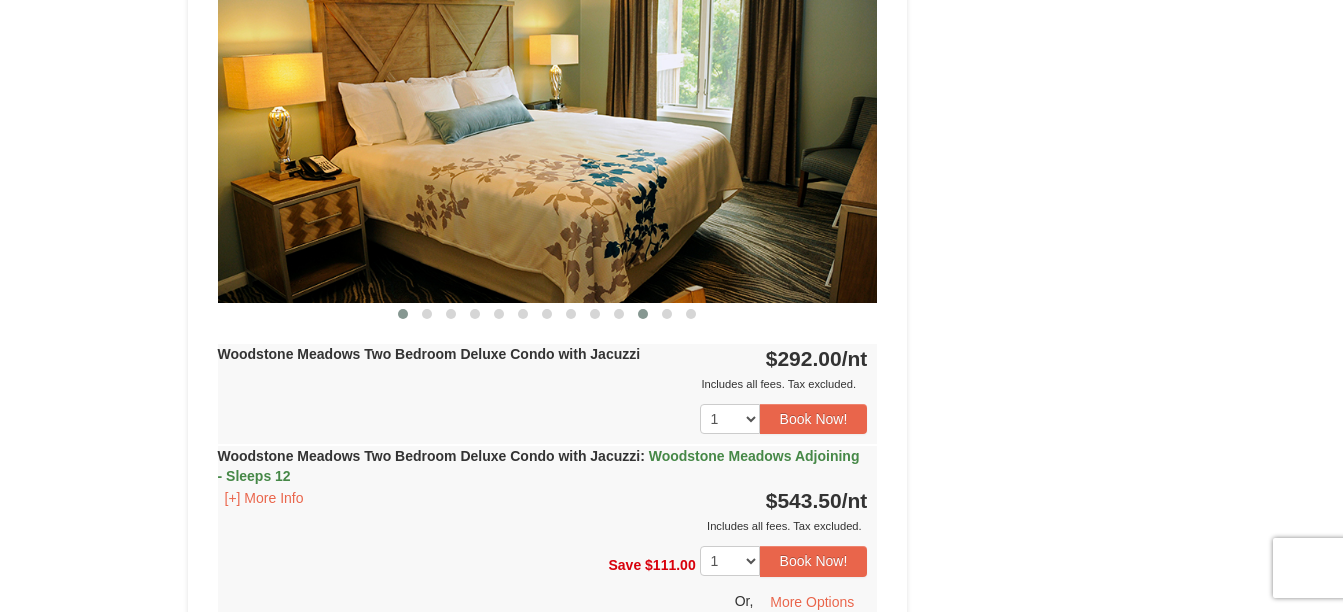 scroll, scrollTop: 2300, scrollLeft: 0, axis: vertical 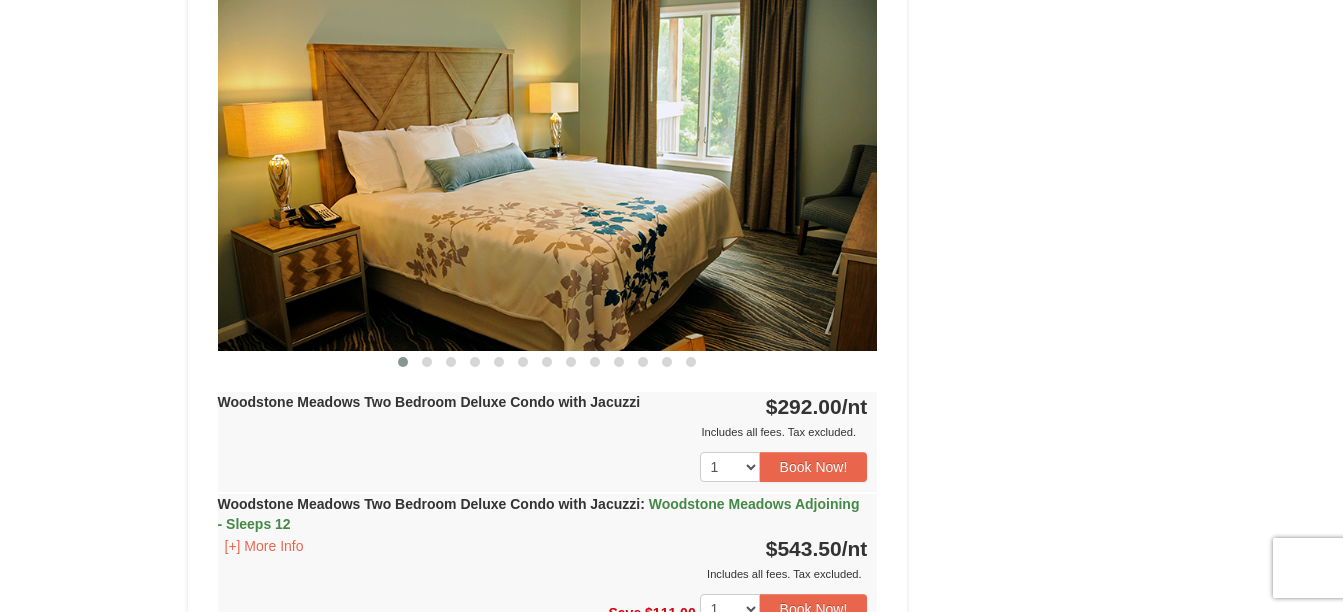 click at bounding box center (548, 169) 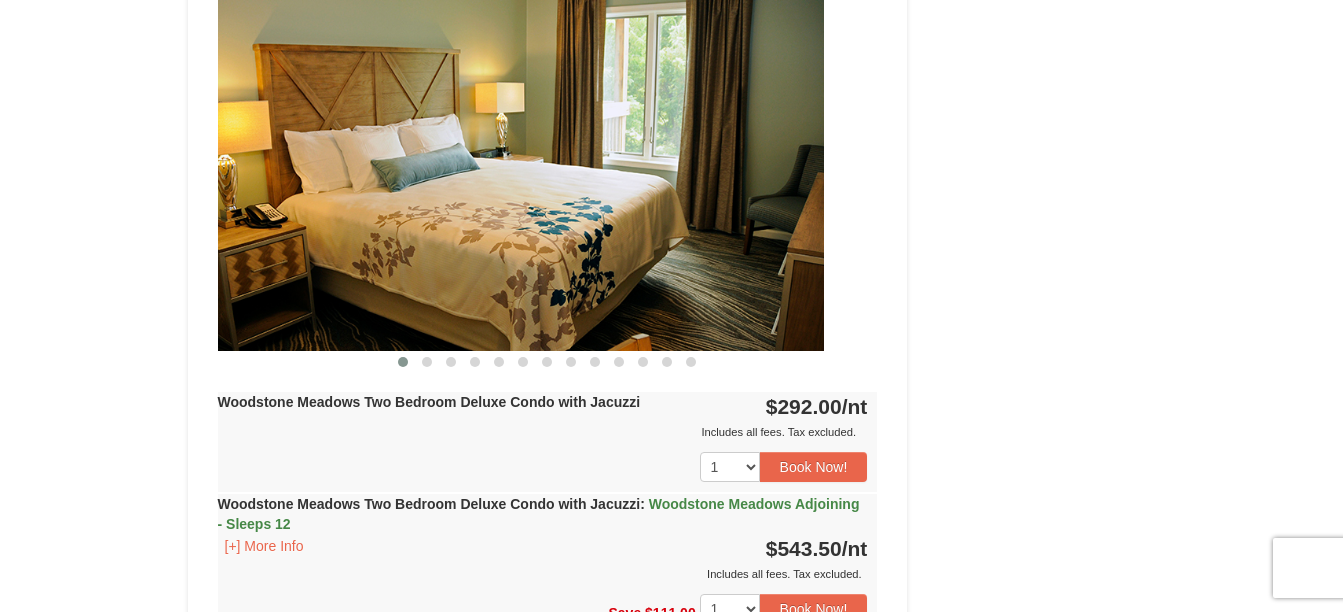 drag, startPoint x: 816, startPoint y: 177, endPoint x: 431, endPoint y: 203, distance: 385.87692 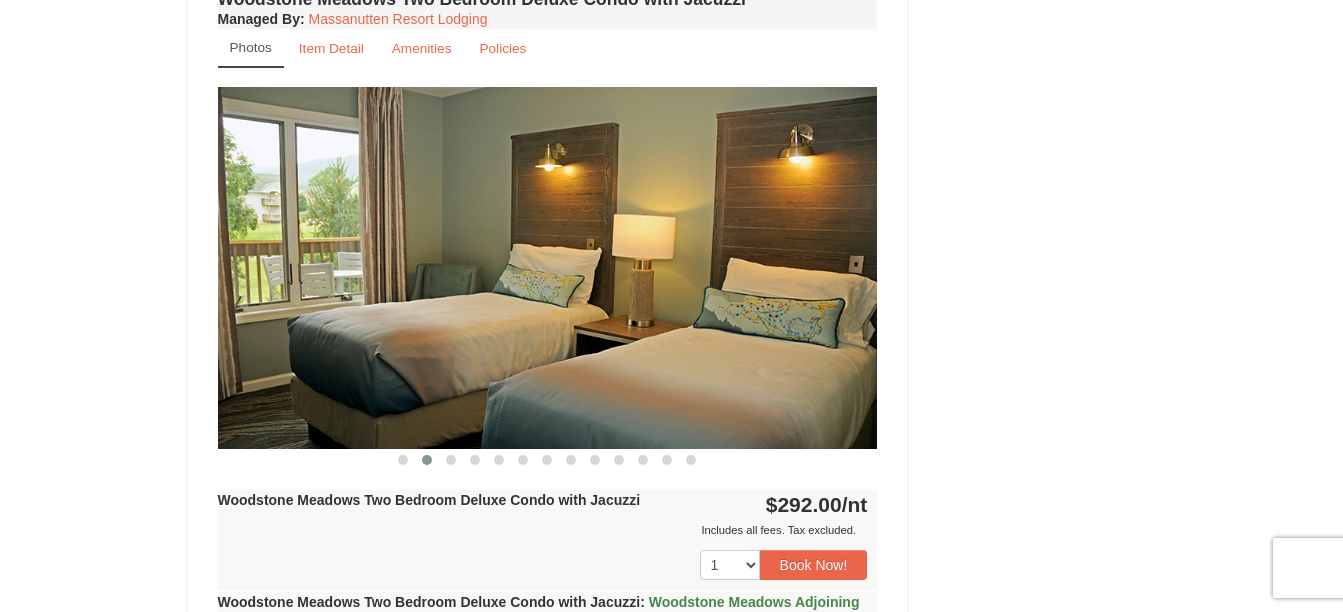 scroll, scrollTop: 2200, scrollLeft: 0, axis: vertical 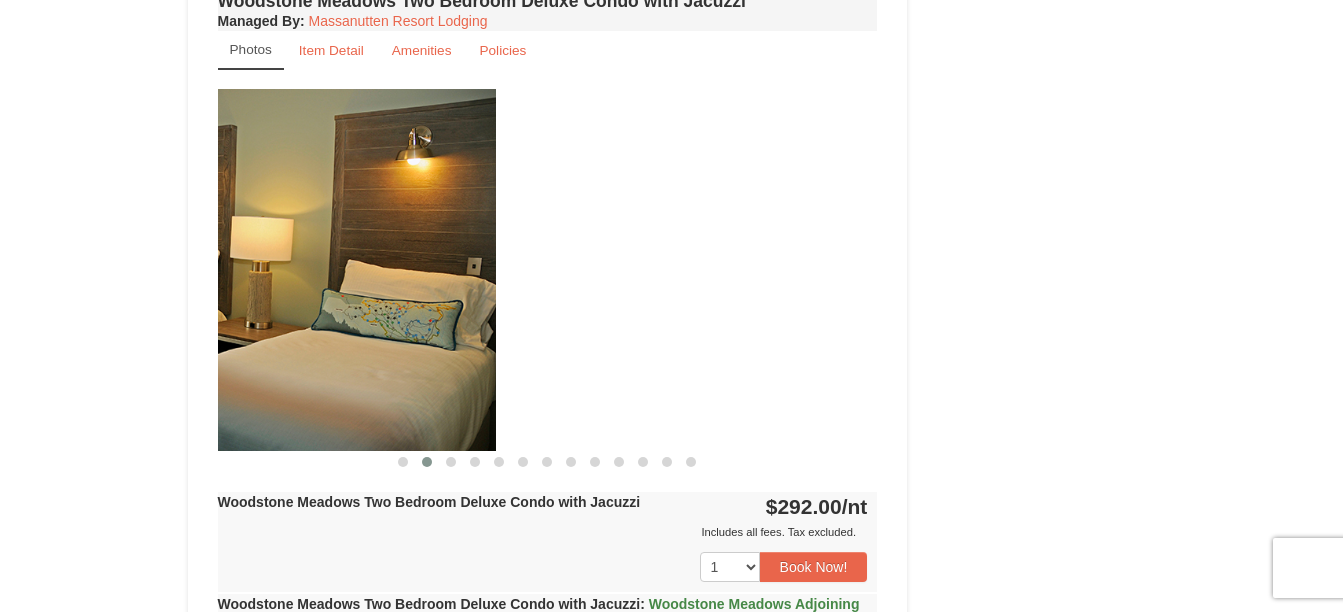 drag, startPoint x: 843, startPoint y: 239, endPoint x: 198, endPoint y: 315, distance: 649.4621 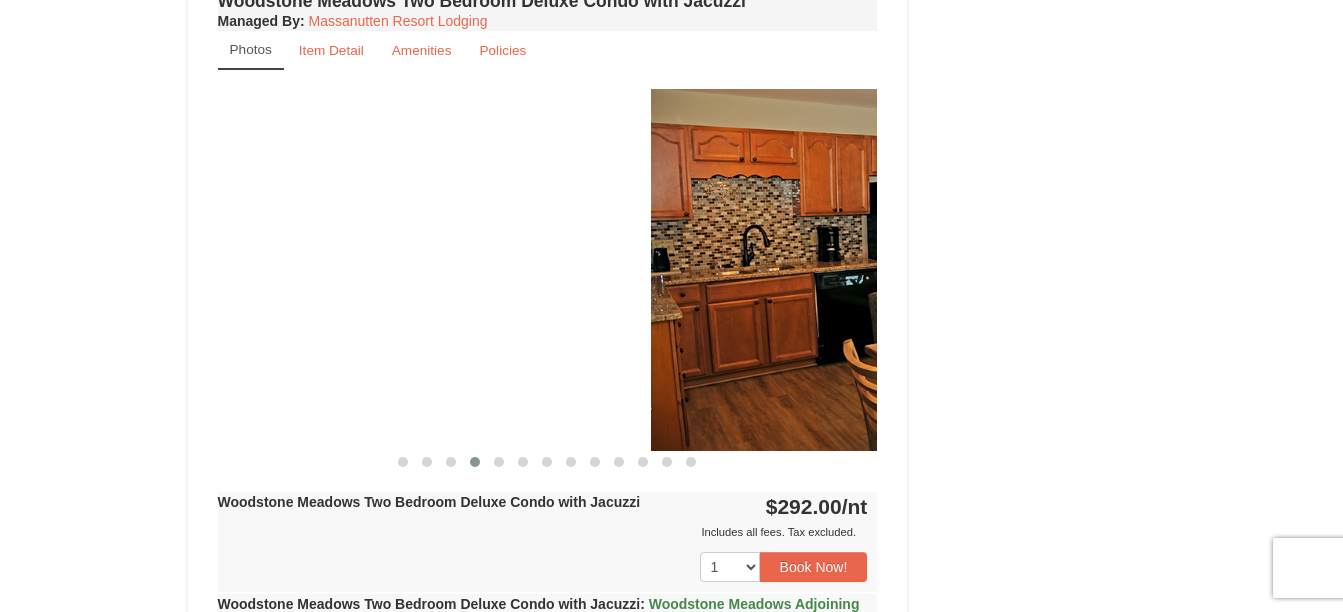 drag, startPoint x: 413, startPoint y: 323, endPoint x: 967, endPoint y: 325, distance: 554.0036 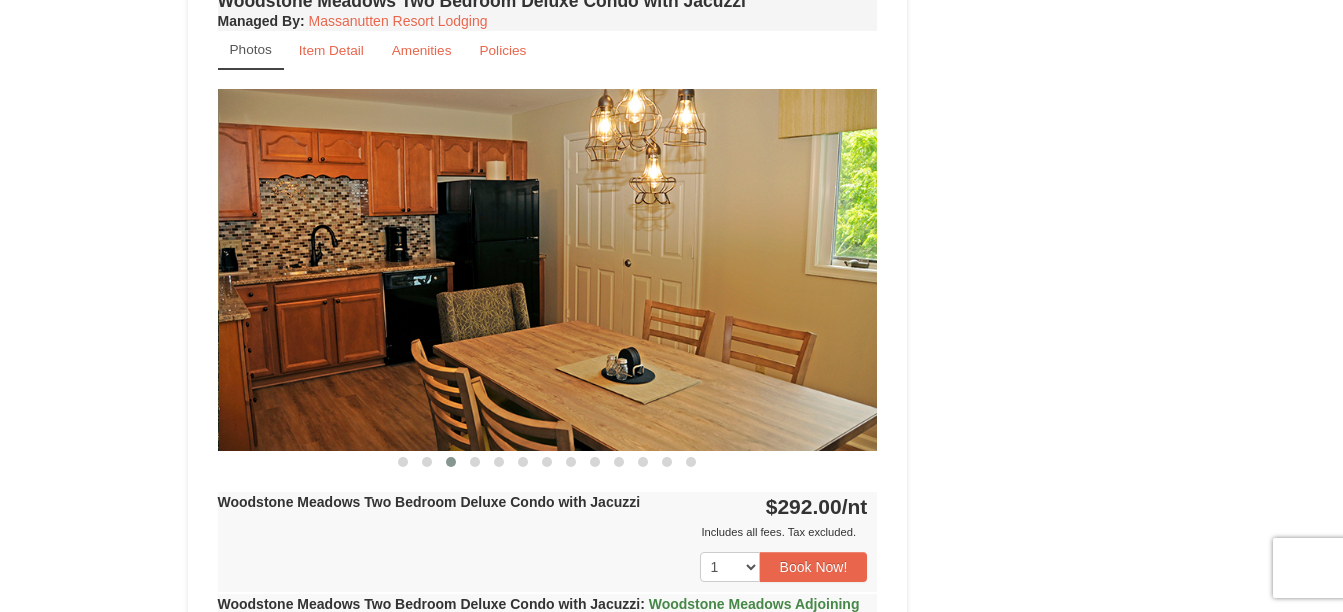 drag, startPoint x: 772, startPoint y: 265, endPoint x: 30, endPoint y: 322, distance: 744.18616 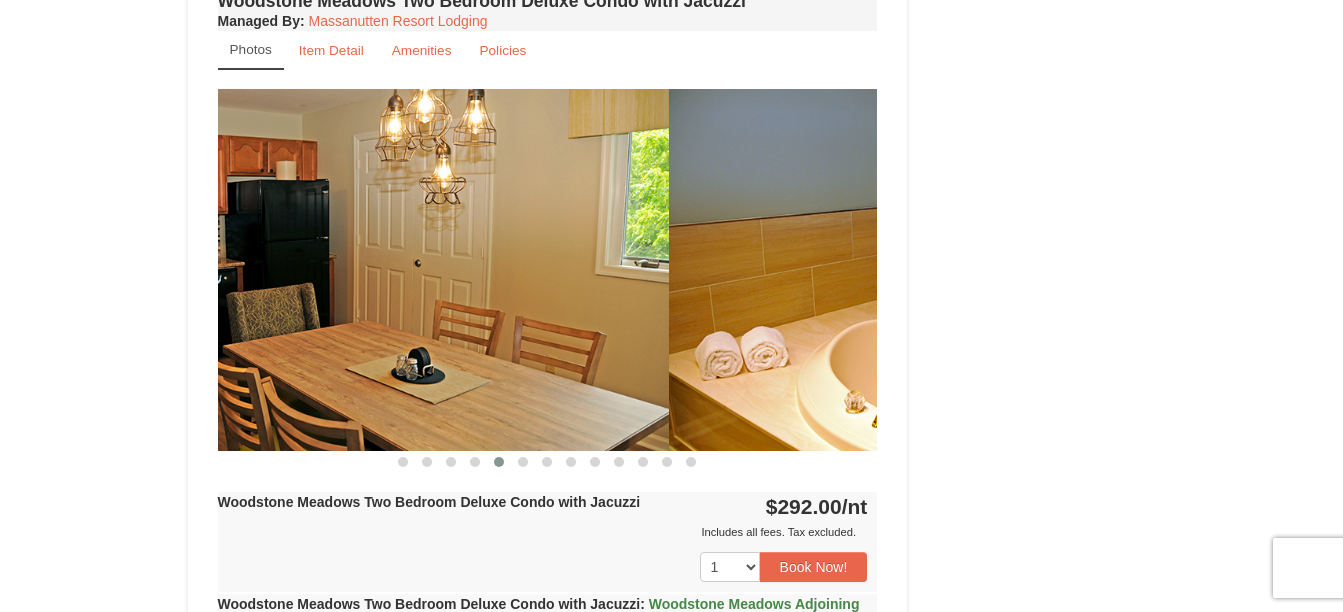 drag, startPoint x: 230, startPoint y: 336, endPoint x: 718, endPoint y: 356, distance: 488.40967 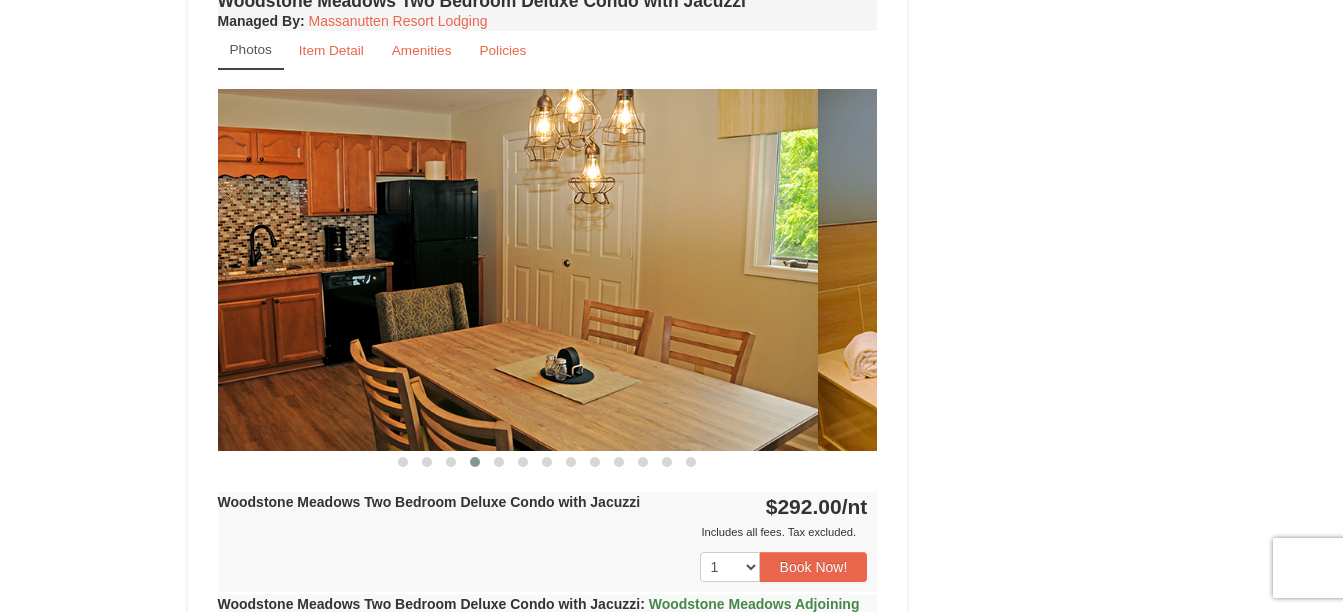 drag, startPoint x: 851, startPoint y: 274, endPoint x: 326, endPoint y: 321, distance: 527.0996 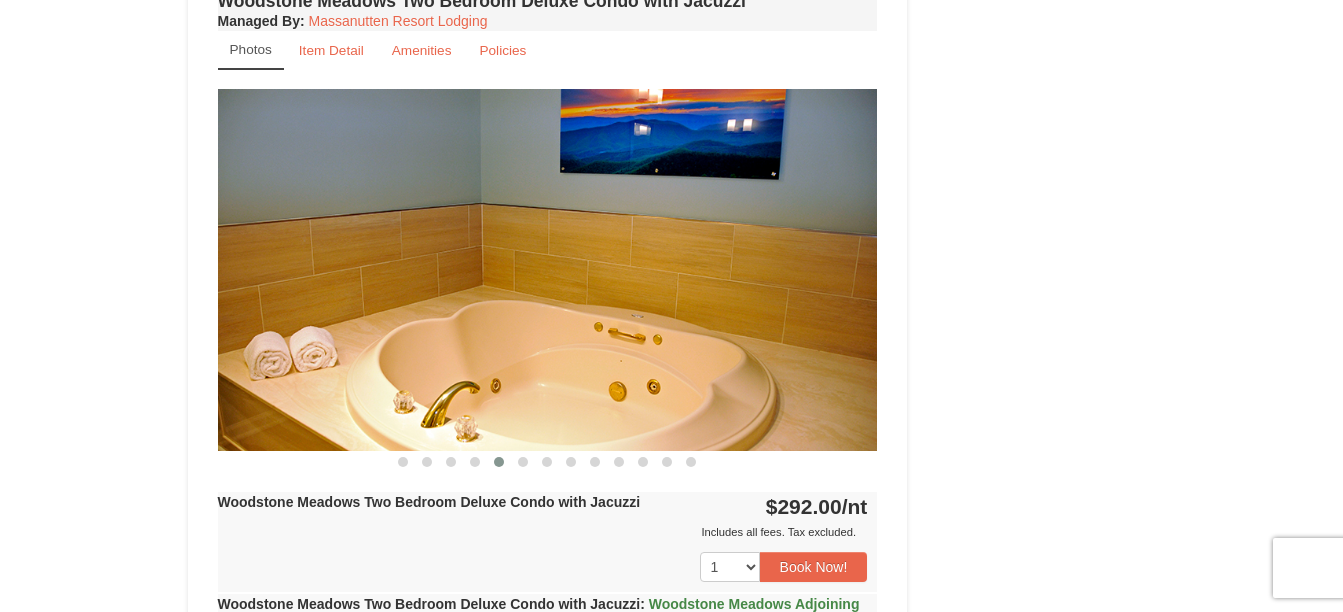 drag, startPoint x: 728, startPoint y: 330, endPoint x: 266, endPoint y: 379, distance: 464.59122 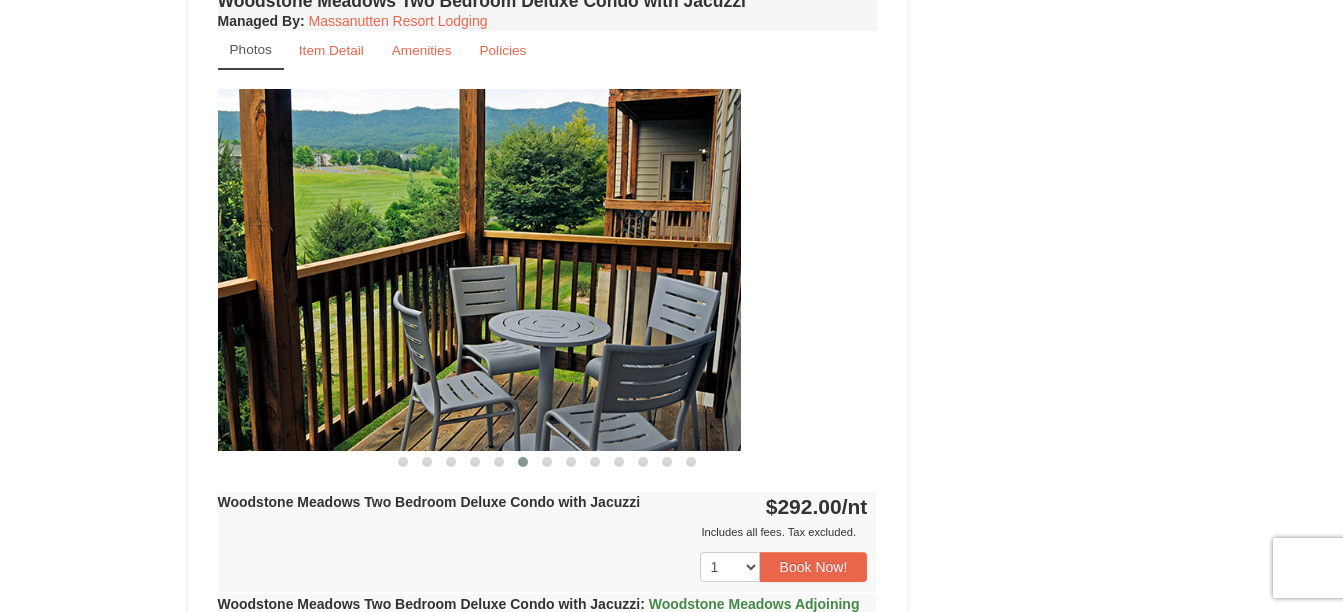 drag, startPoint x: 761, startPoint y: 287, endPoint x: 312, endPoint y: 320, distance: 450.21106 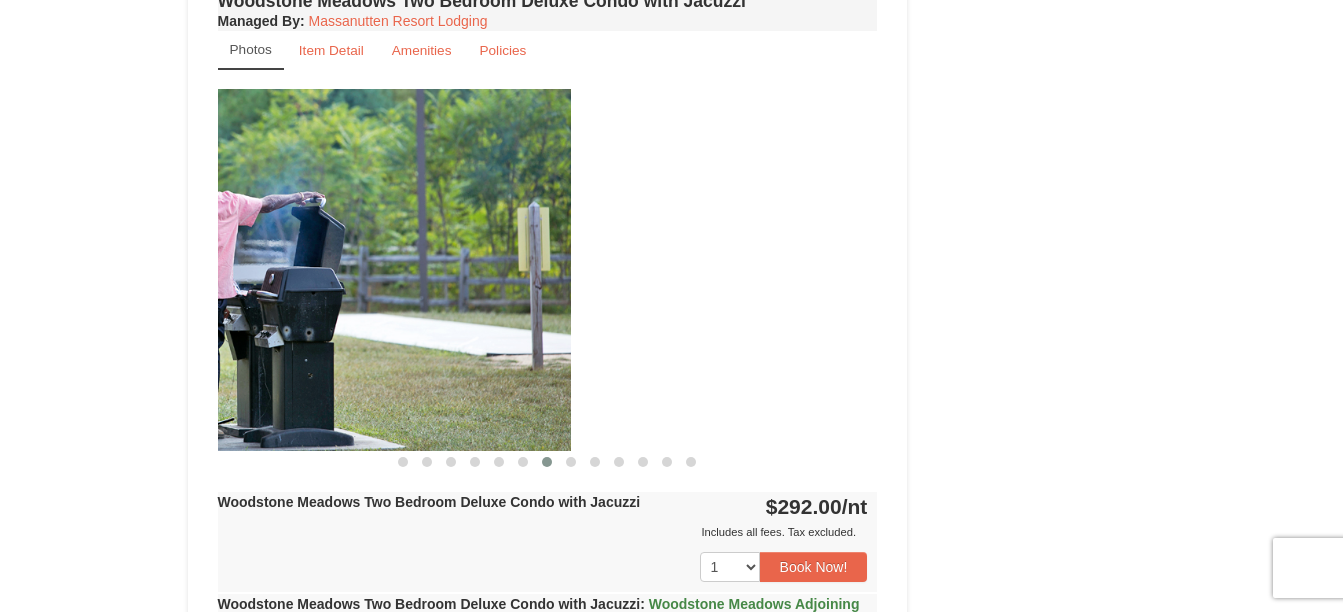 drag, startPoint x: 813, startPoint y: 270, endPoint x: 431, endPoint y: 295, distance: 382.8172 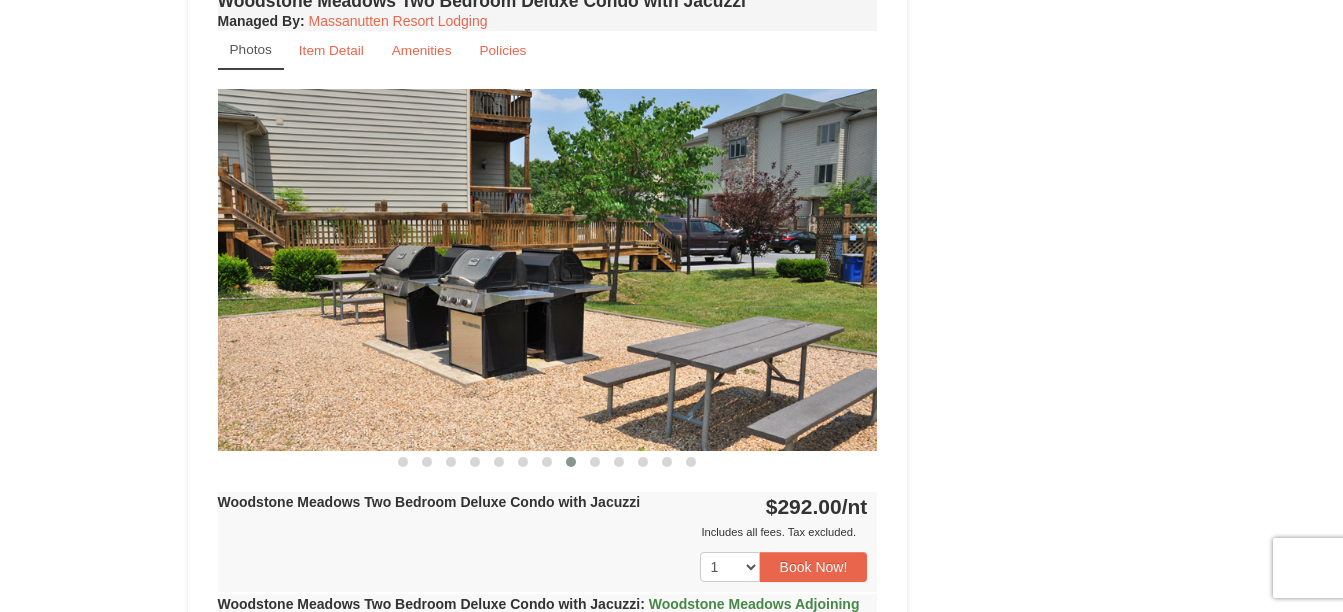 drag, startPoint x: 796, startPoint y: 303, endPoint x: 487, endPoint y: 333, distance: 310.45288 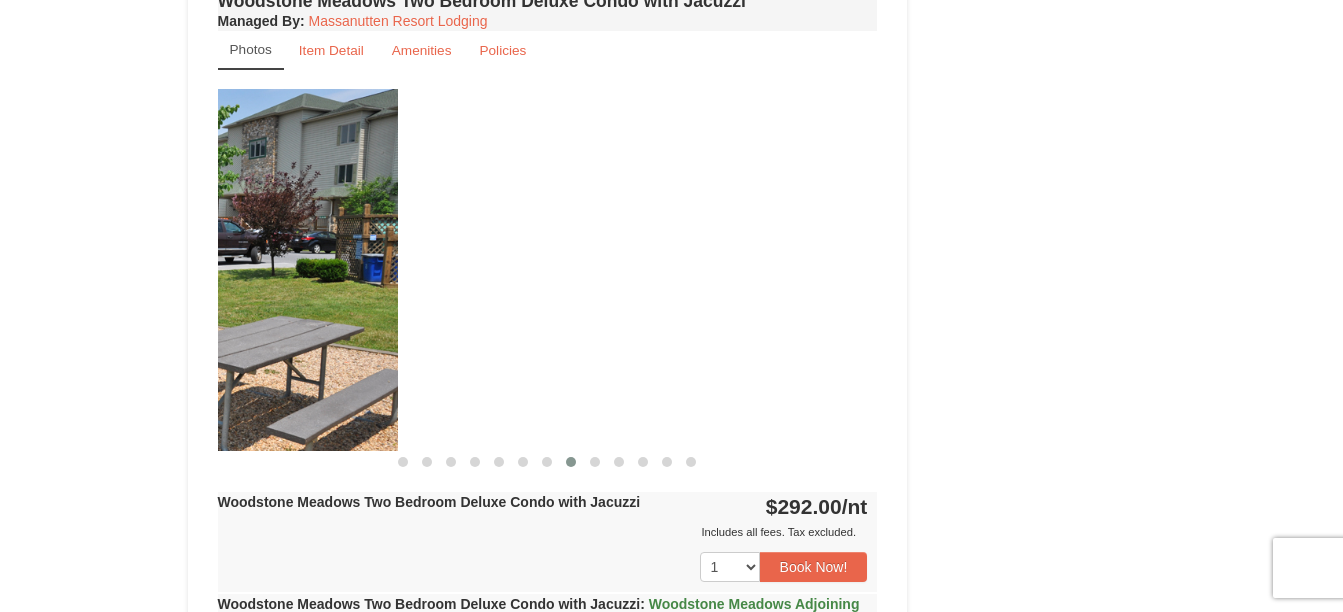 drag, startPoint x: 781, startPoint y: 278, endPoint x: 230, endPoint y: 347, distance: 555.3035 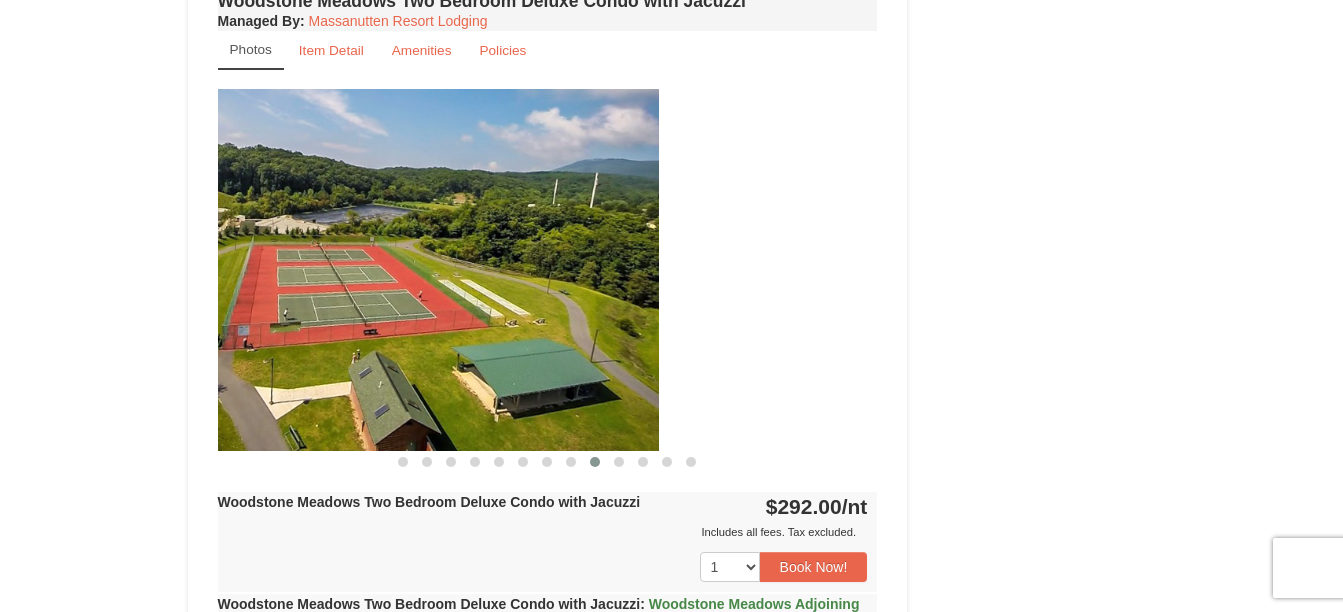 drag, startPoint x: 802, startPoint y: 275, endPoint x: 351, endPoint y: 331, distance: 454.4634 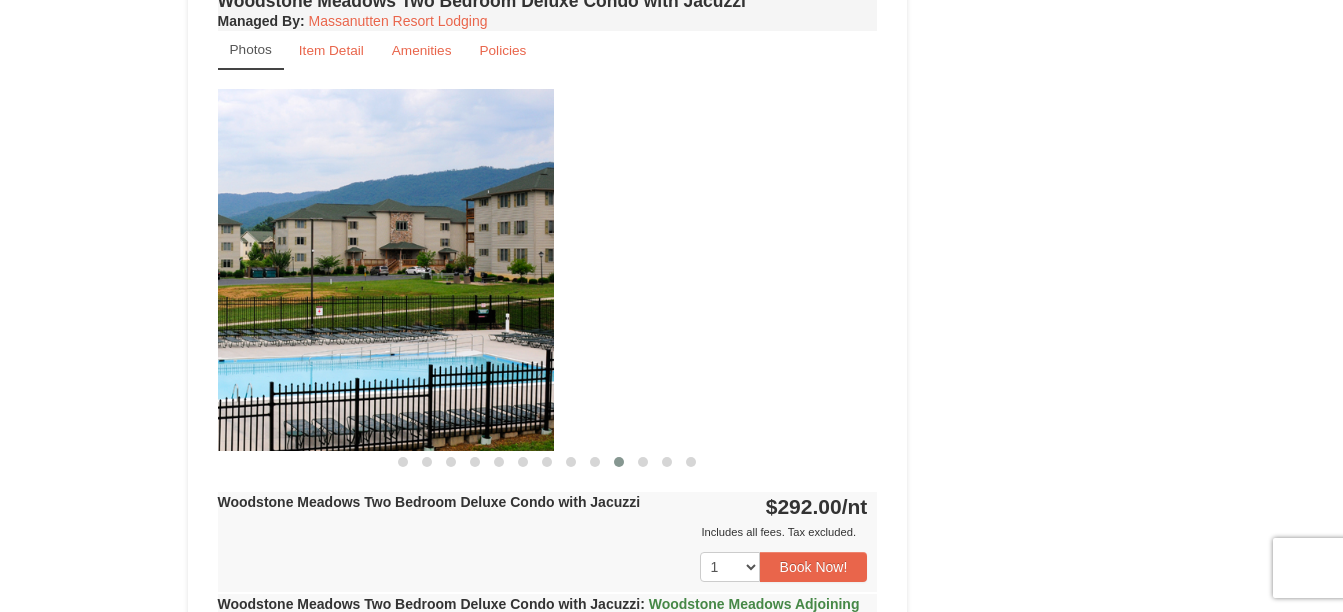 drag, startPoint x: 789, startPoint y: 288, endPoint x: 352, endPoint y: 329, distance: 438.91913 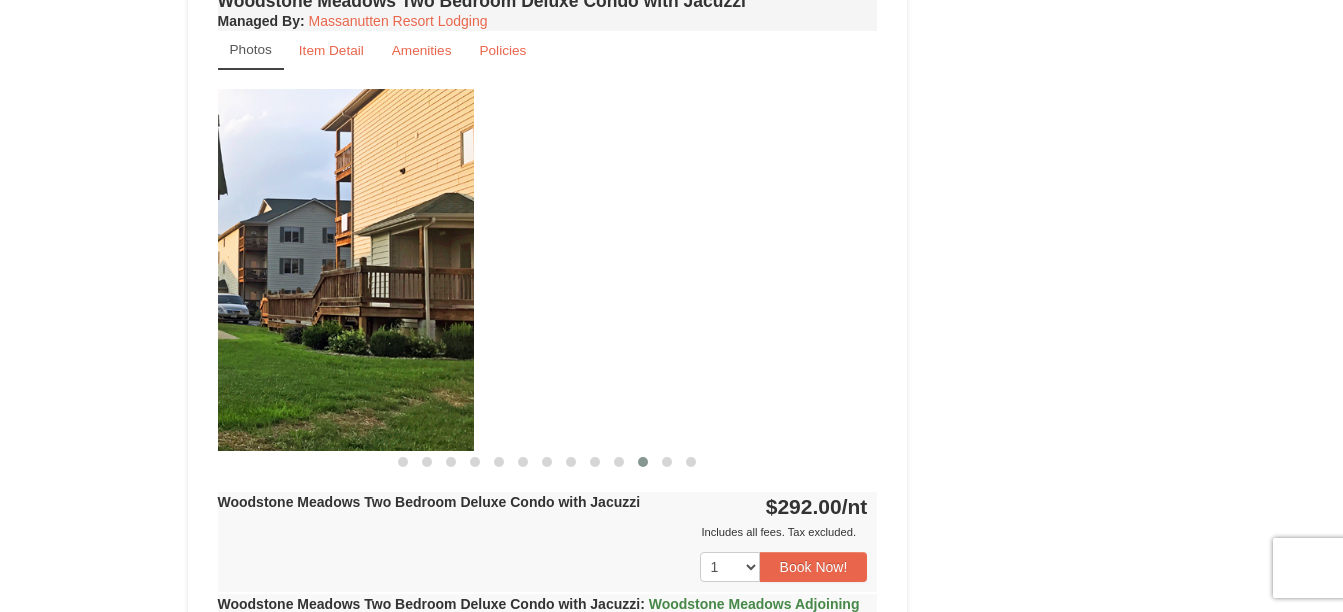 drag, startPoint x: 800, startPoint y: 283, endPoint x: 396, endPoint y: 322, distance: 405.87805 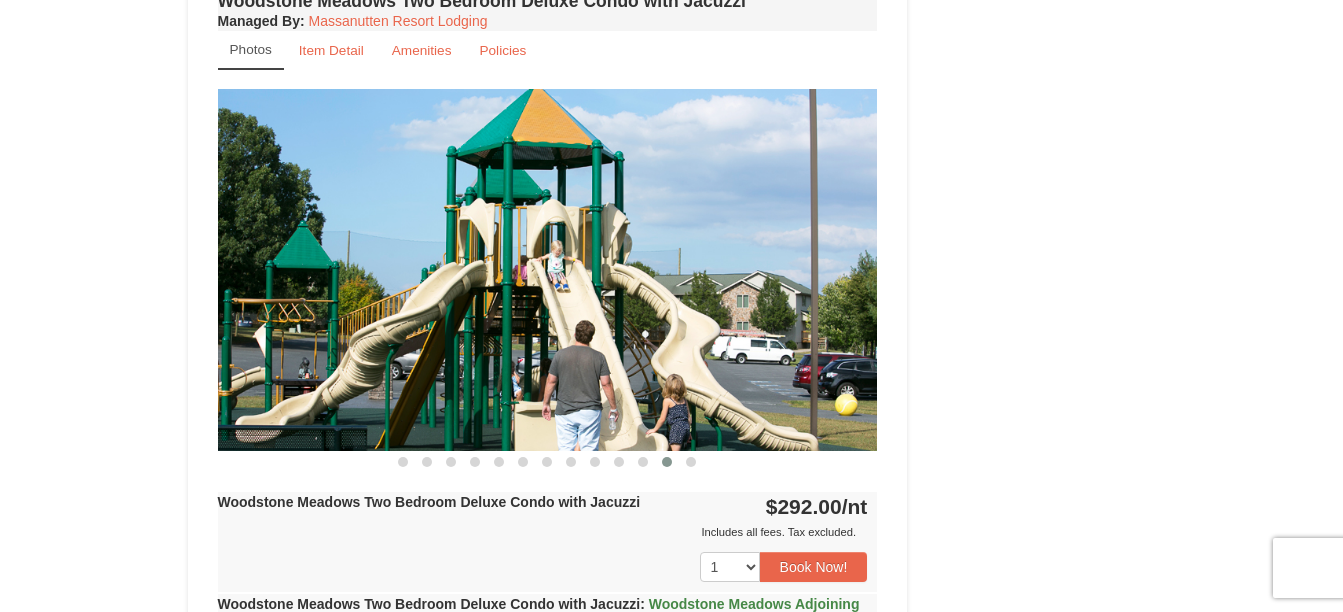 drag, startPoint x: 791, startPoint y: 285, endPoint x: 256, endPoint y: 361, distance: 540.37115 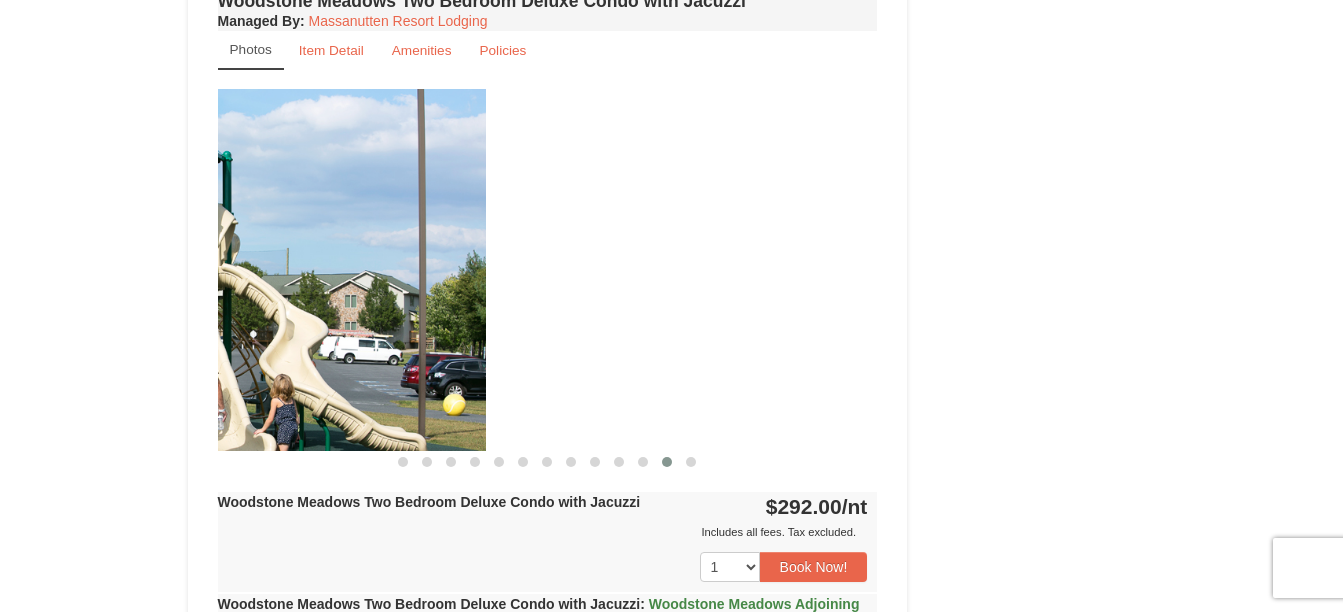drag, startPoint x: 778, startPoint y: 275, endPoint x: 381, endPoint y: 313, distance: 398.81448 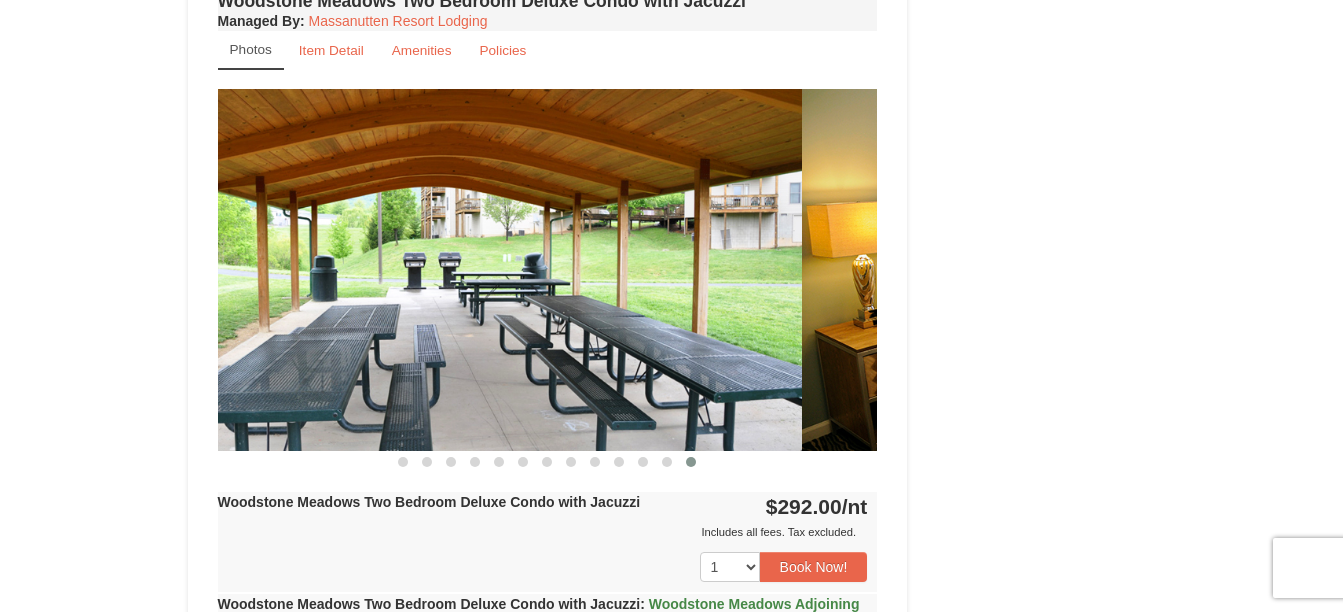 drag, startPoint x: 777, startPoint y: 284, endPoint x: 198, endPoint y: 379, distance: 586.7418 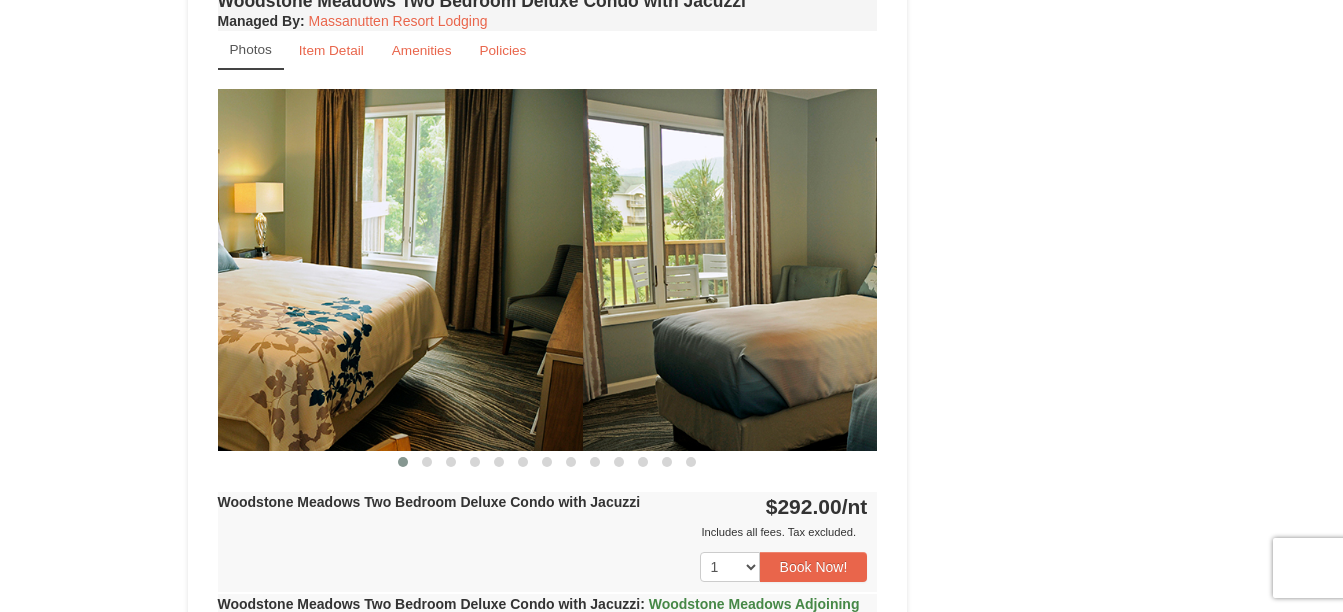 drag, startPoint x: 717, startPoint y: 288, endPoint x: 454, endPoint y: 329, distance: 266.17664 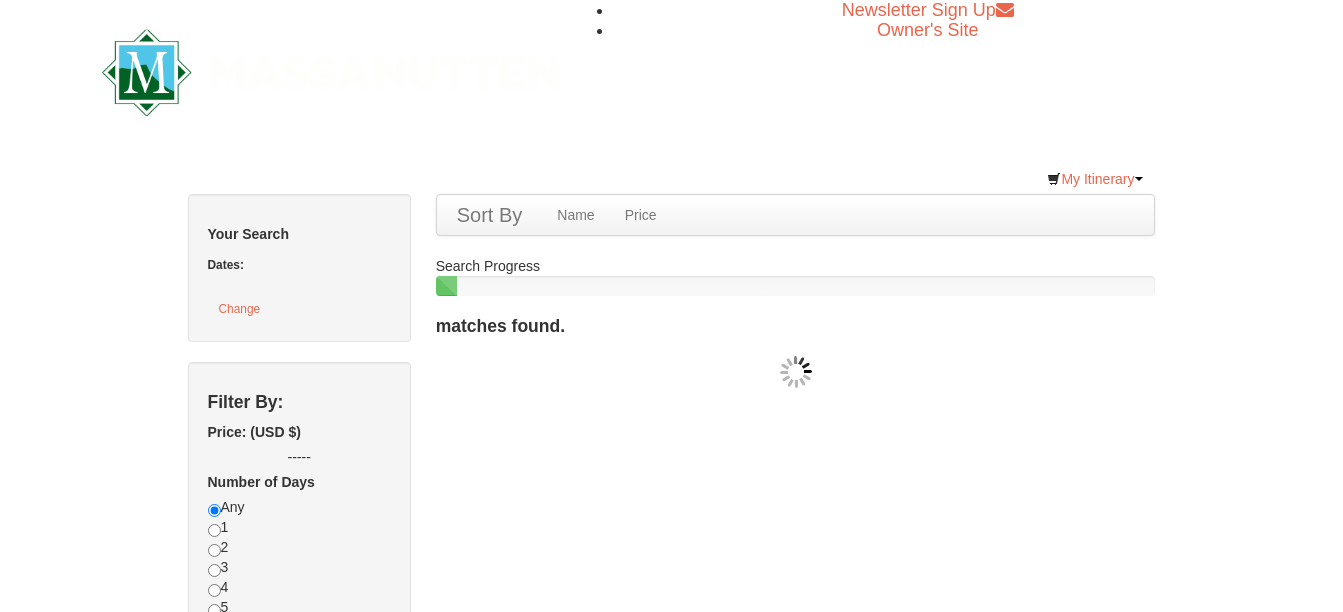 scroll, scrollTop: 0, scrollLeft: 0, axis: both 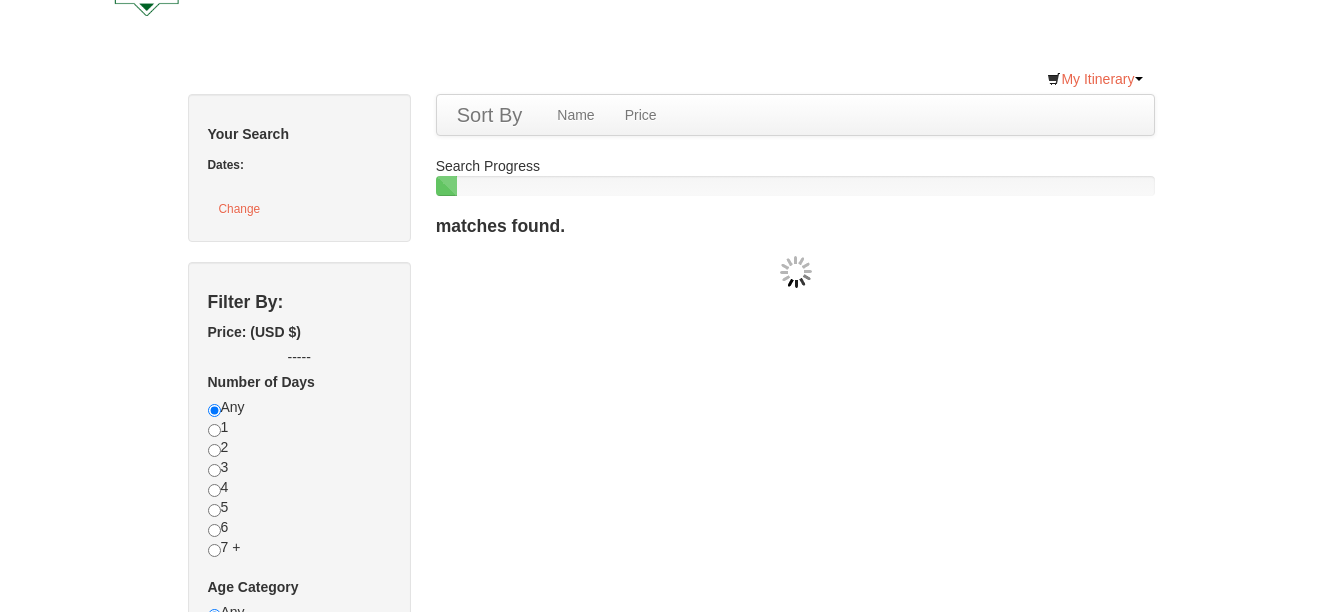checkbox on "true" 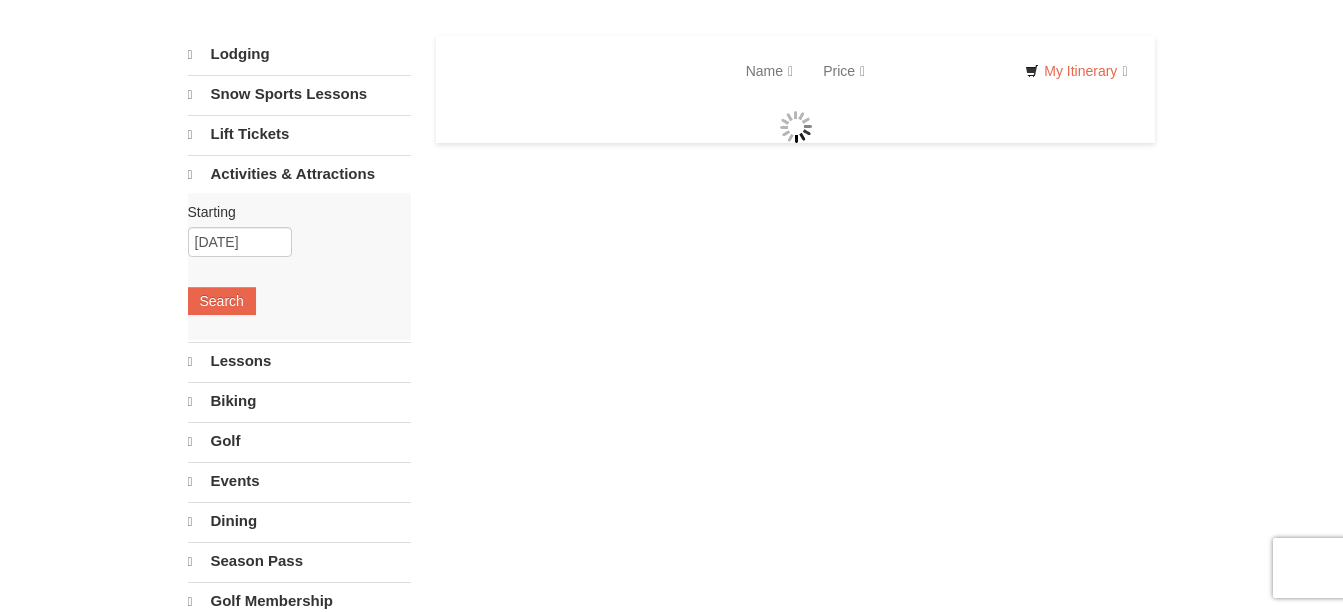 select on "8" 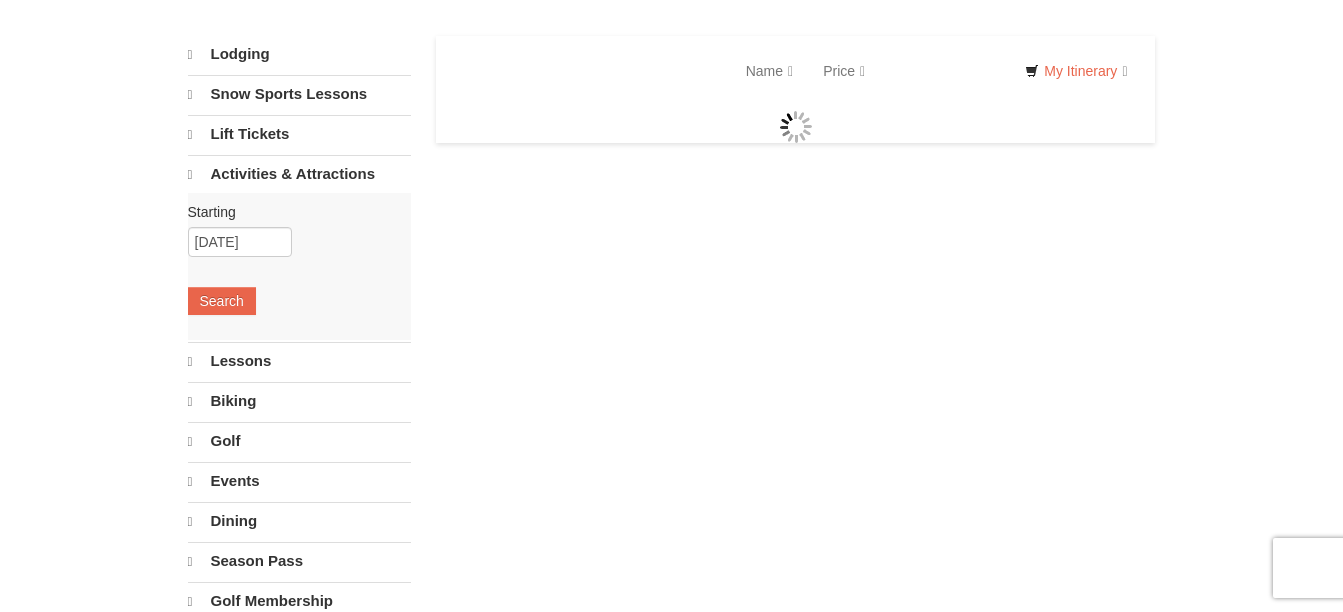 select on "8" 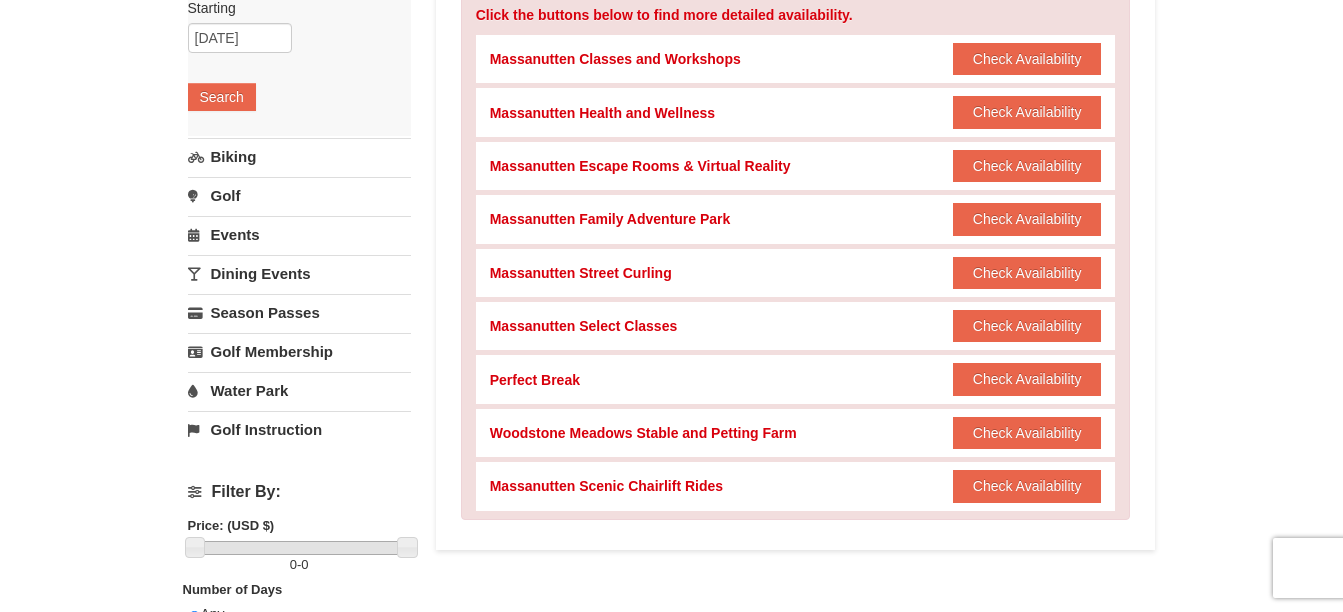 scroll, scrollTop: 300, scrollLeft: 0, axis: vertical 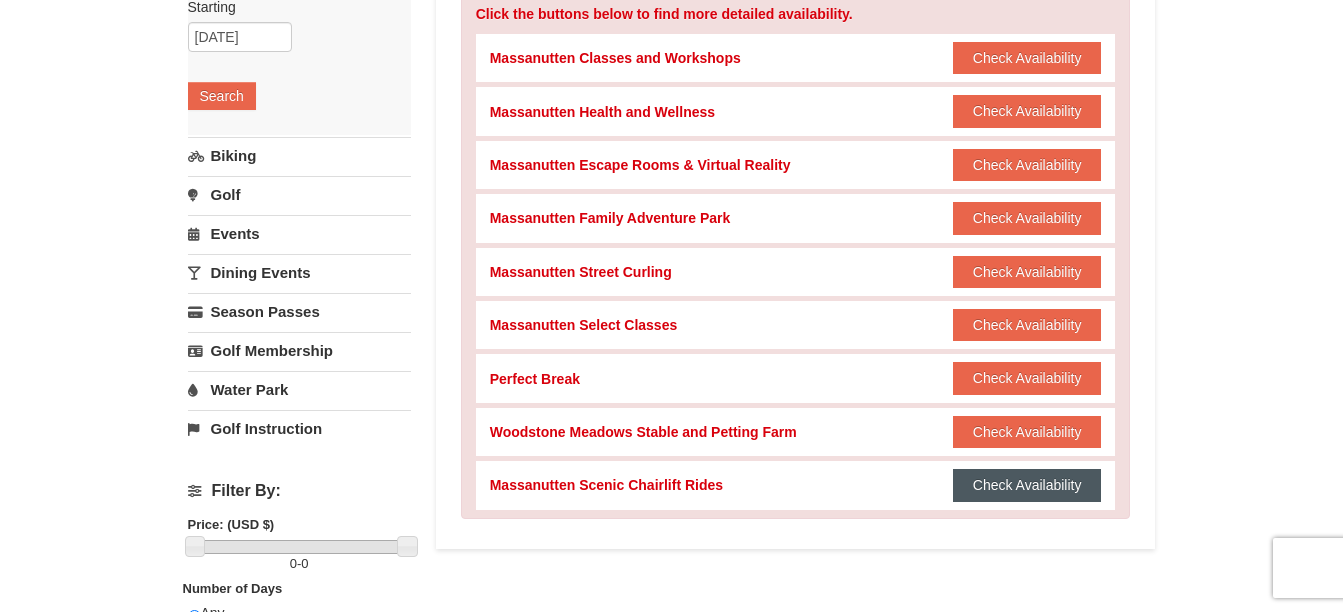 click on "Check Availability" at bounding box center [1027, 485] 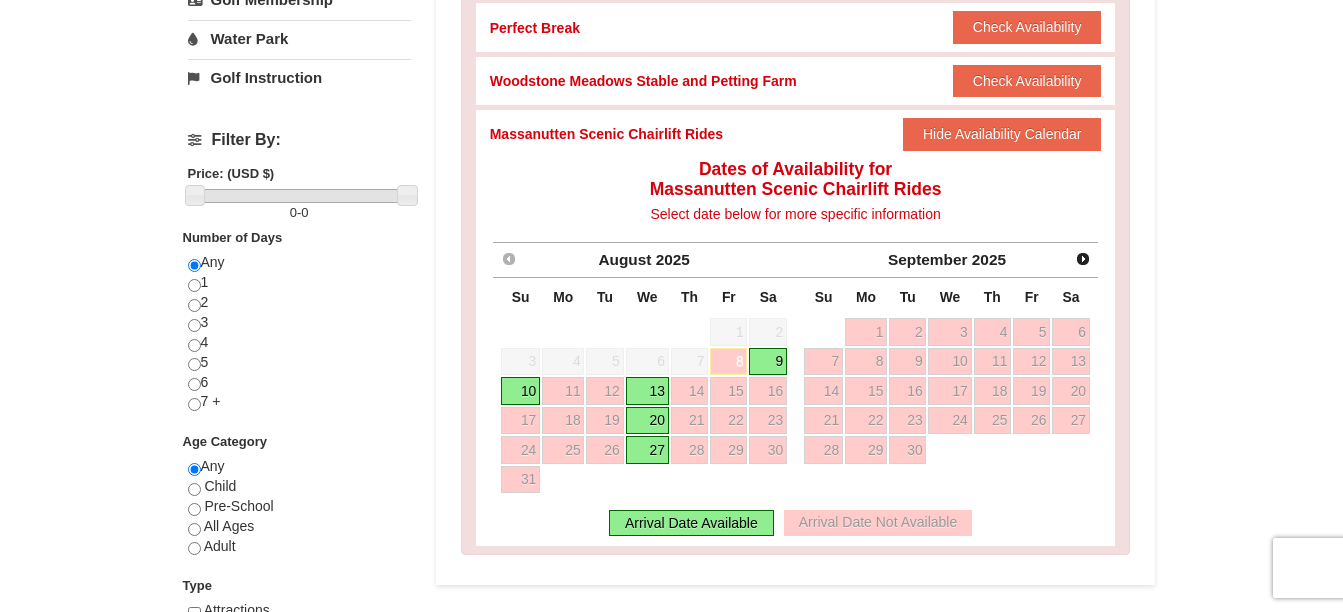 scroll, scrollTop: 700, scrollLeft: 0, axis: vertical 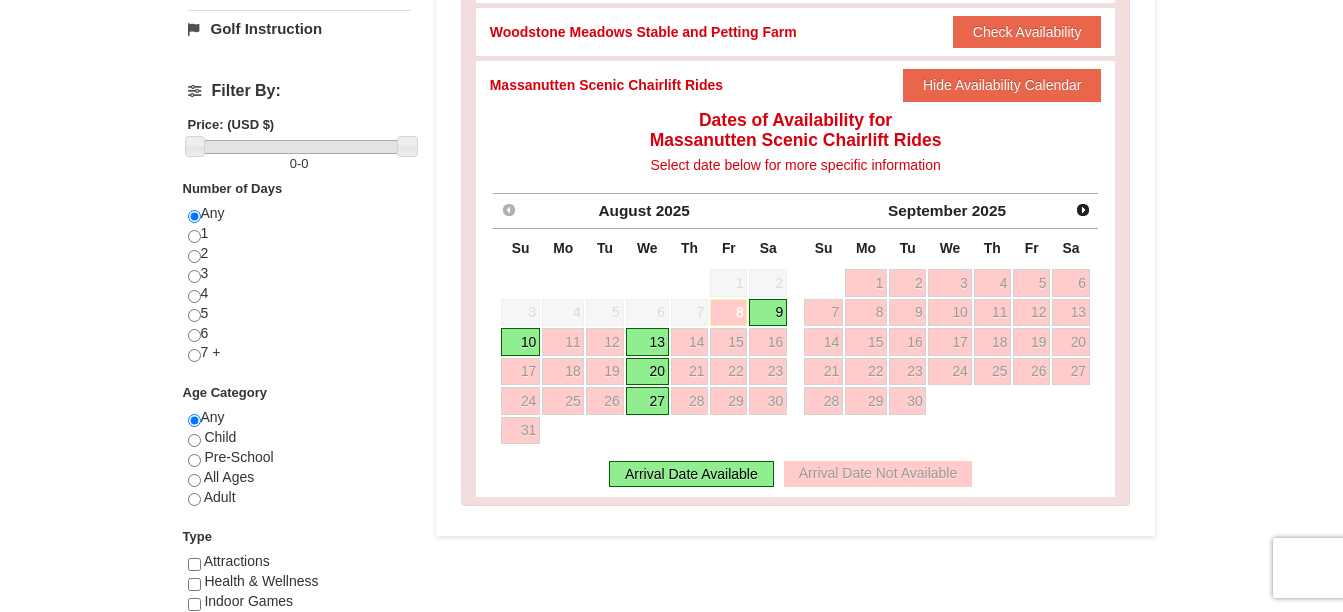 click on "9" at bounding box center (768, 313) 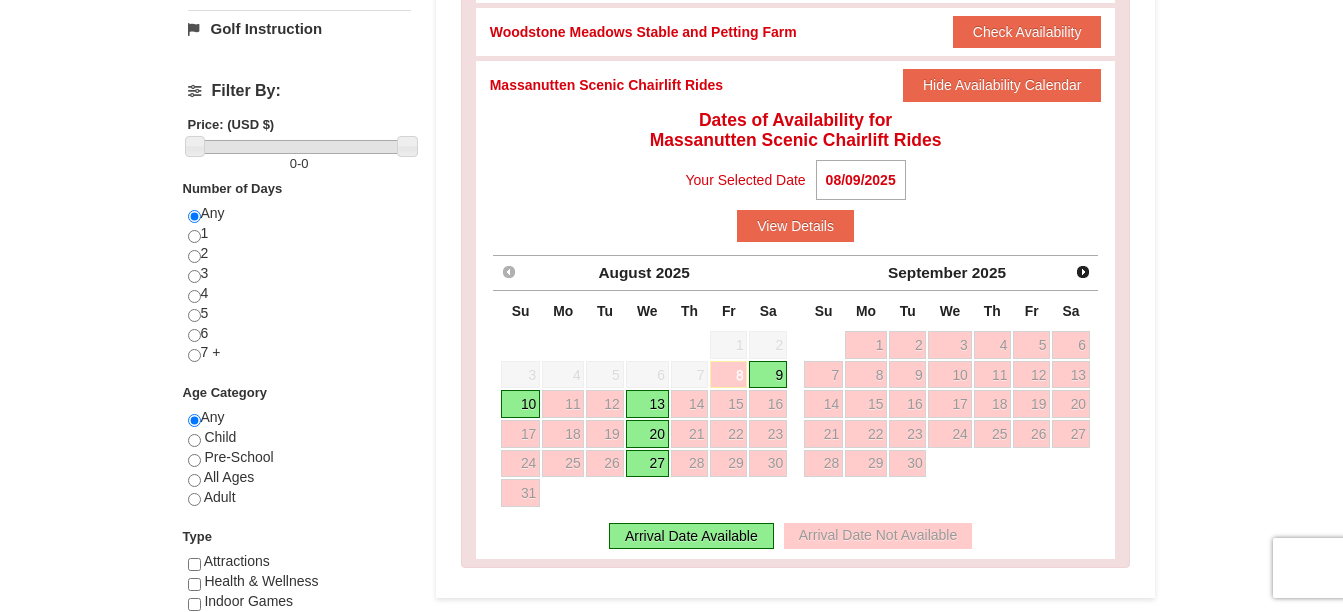 click on "8" at bounding box center [728, 375] 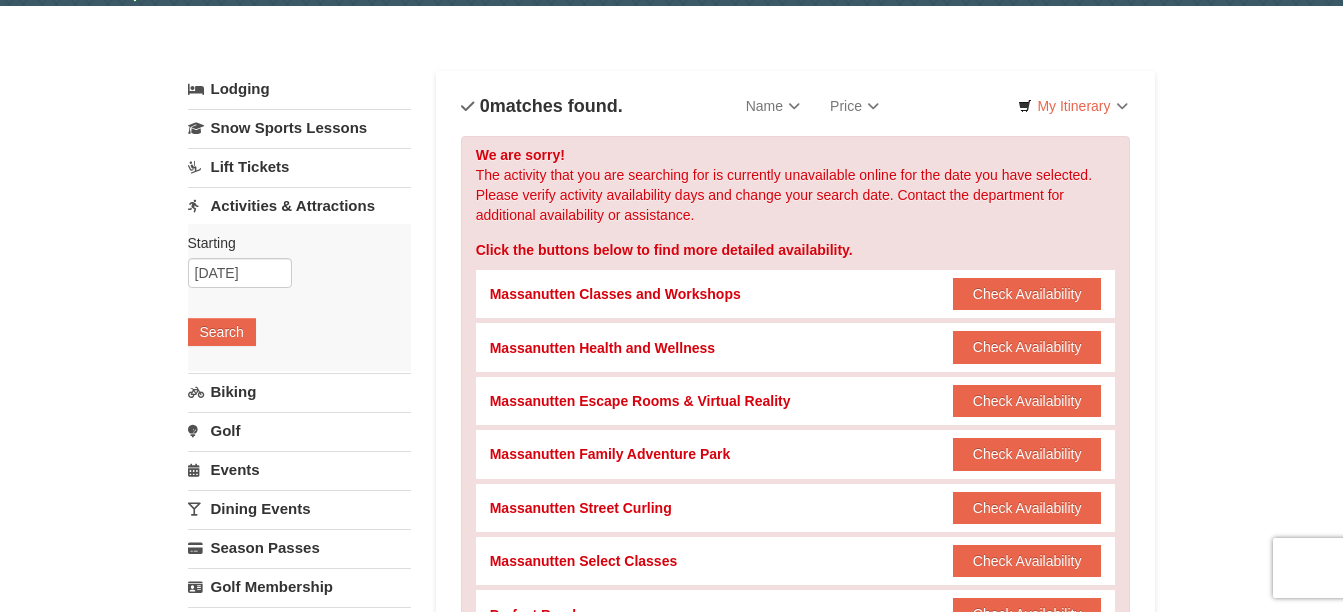 scroll, scrollTop: 0, scrollLeft: 0, axis: both 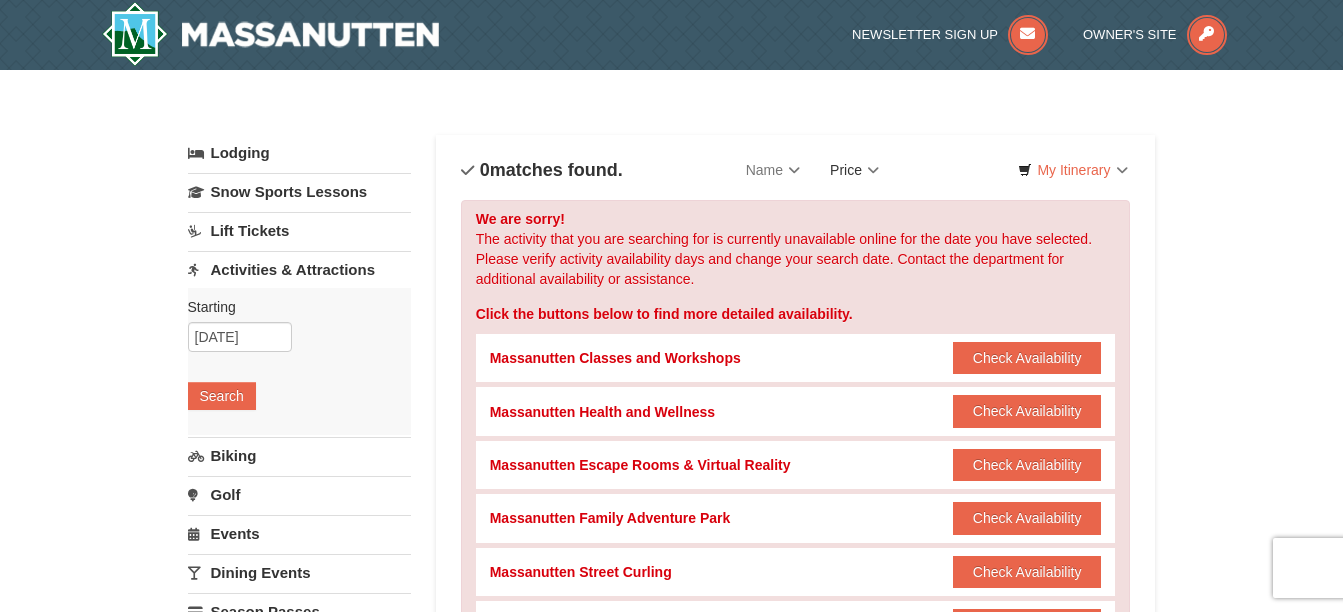 click on "Price" at bounding box center [854, 170] 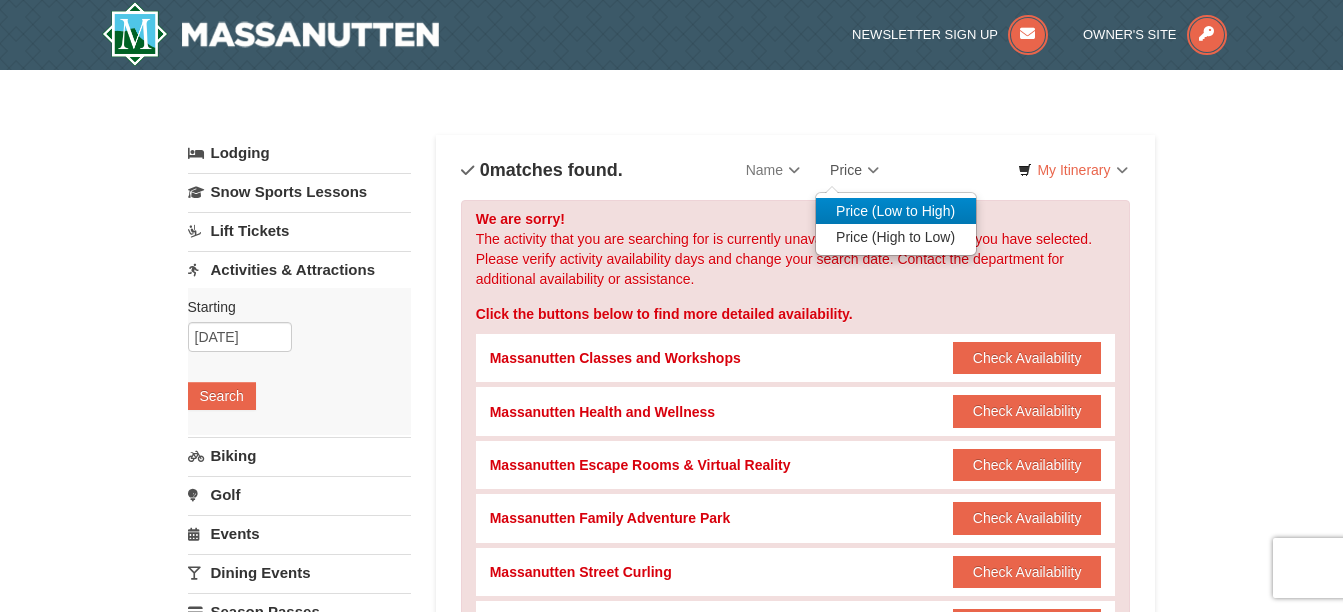 click on "Price (Low to High)" at bounding box center (896, 211) 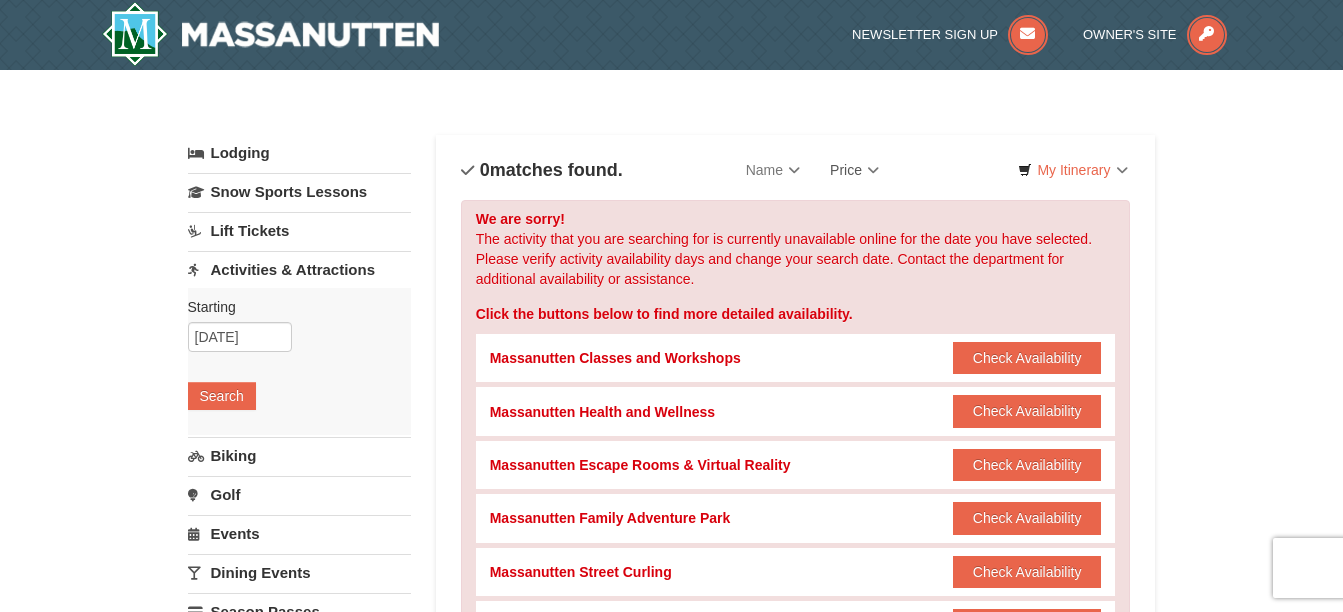 click on "Price" at bounding box center [854, 170] 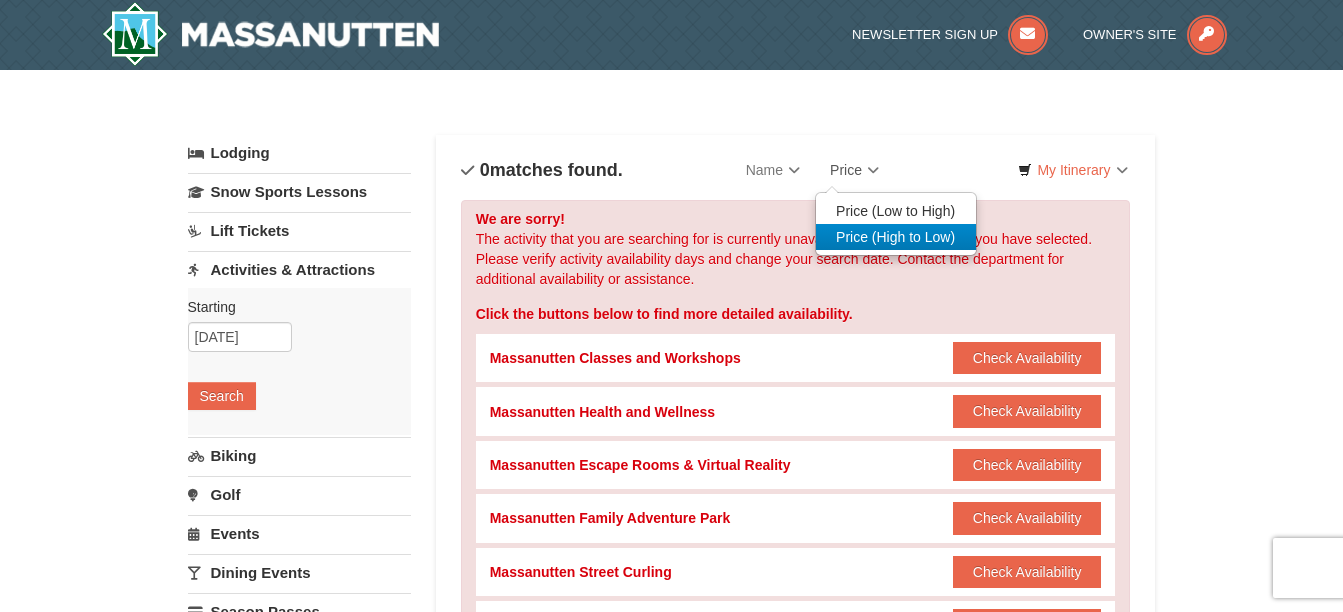 click on "Price (High to Low)" at bounding box center [896, 237] 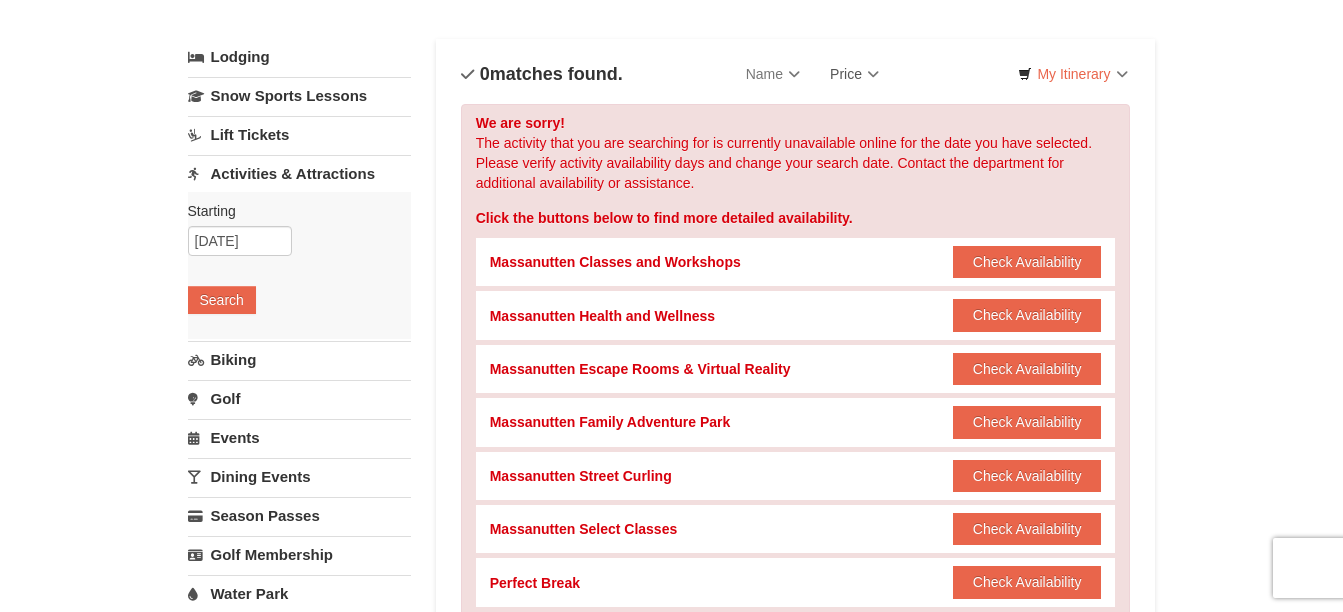 scroll, scrollTop: 100, scrollLeft: 0, axis: vertical 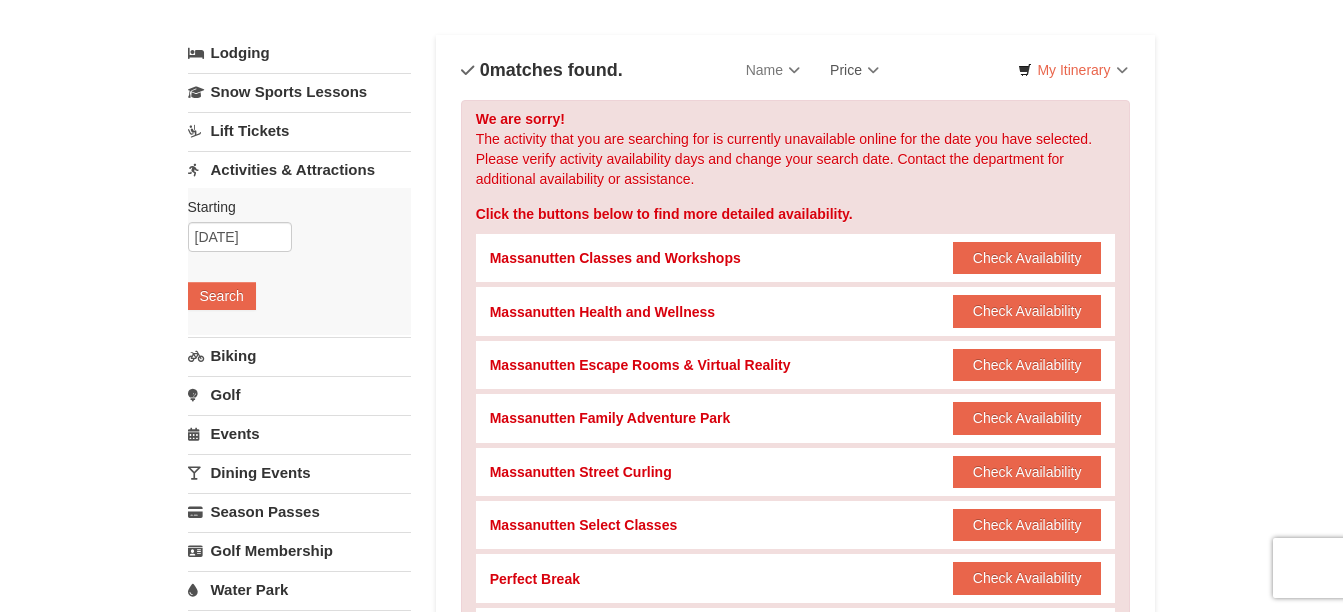 click on "Lift Tickets" at bounding box center (299, 130) 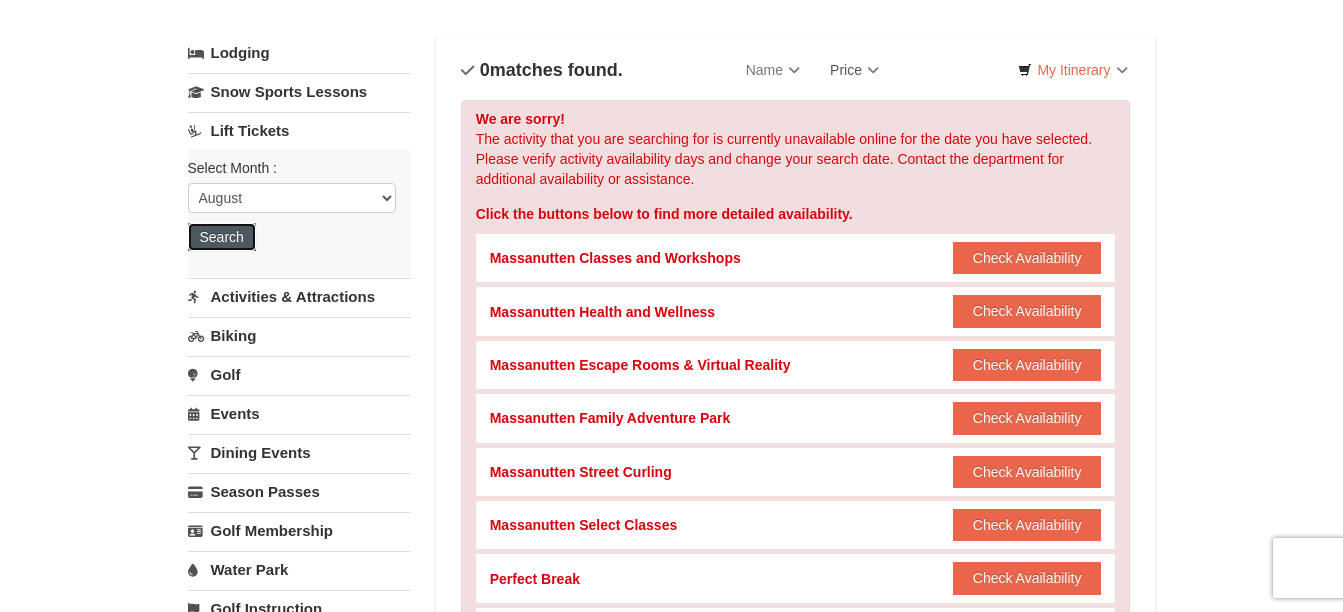 click on "Search" at bounding box center (222, 237) 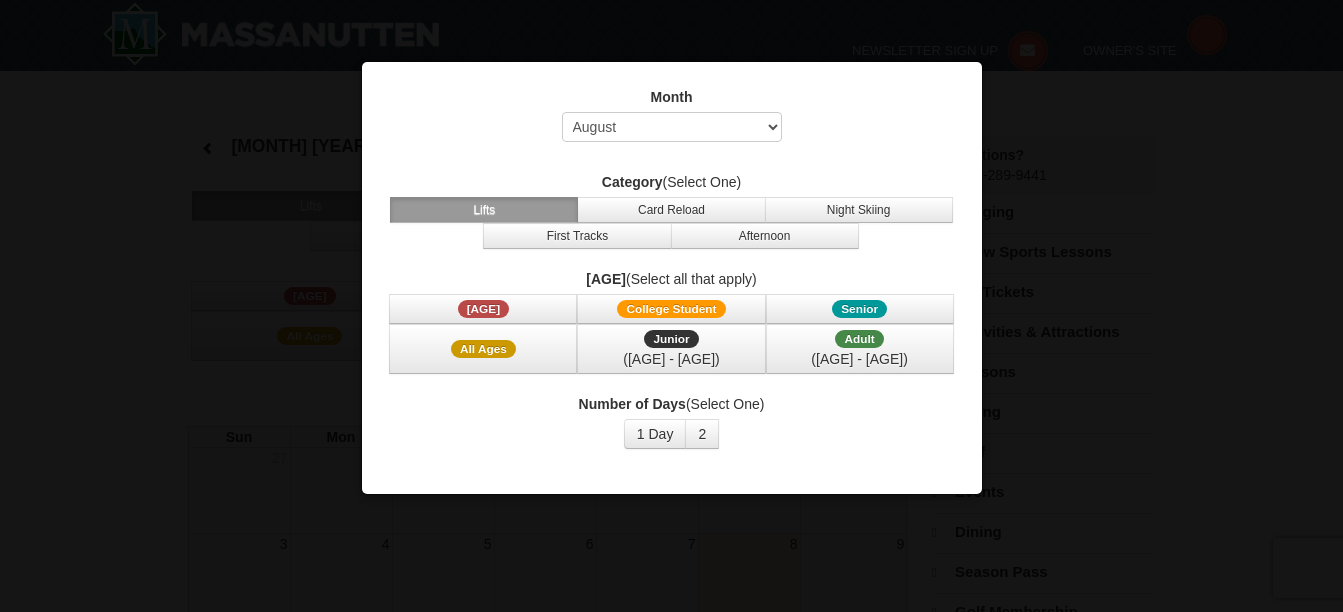 select on "8" 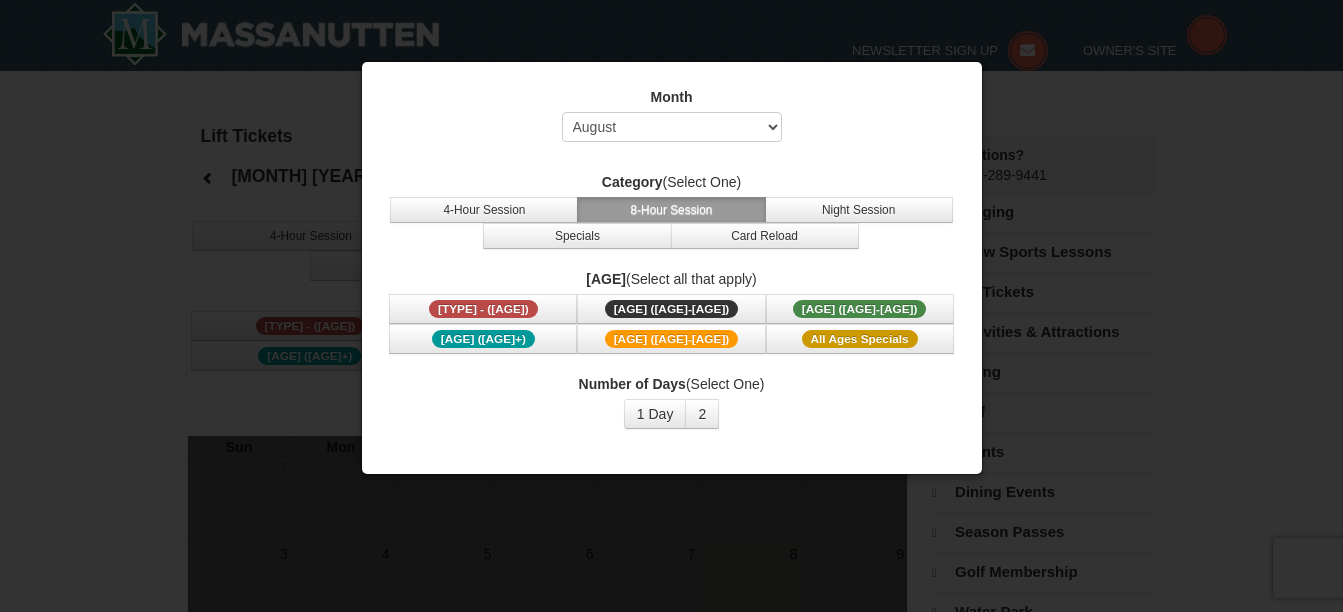 scroll, scrollTop: 0, scrollLeft: 0, axis: both 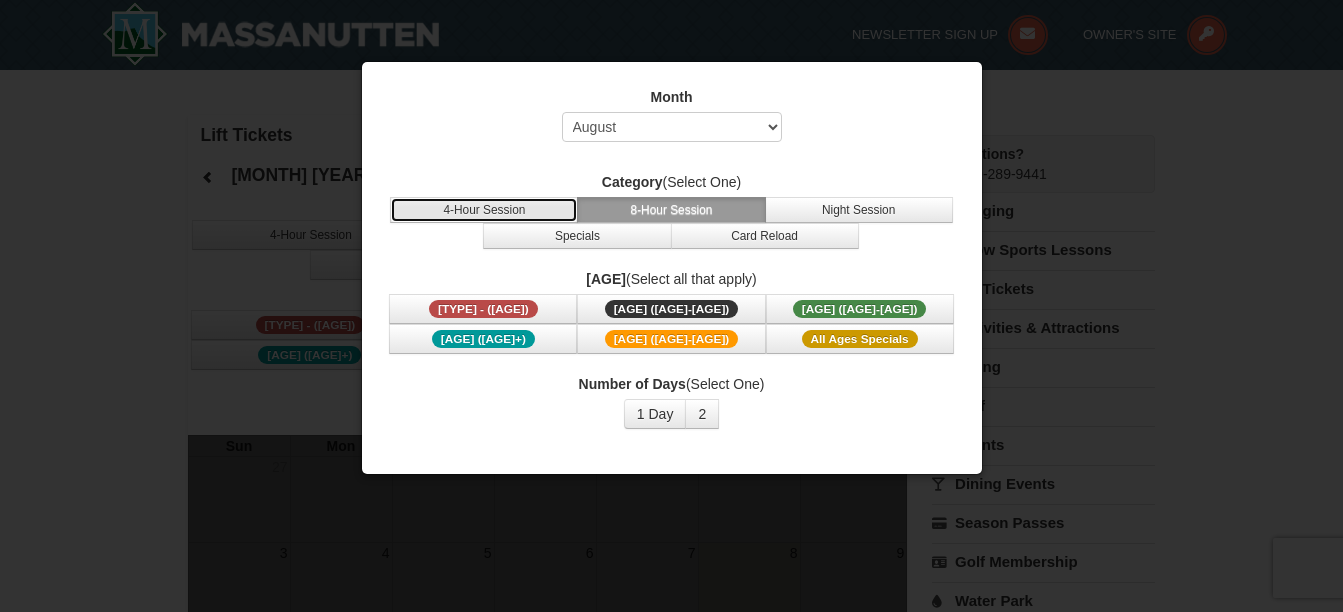 click on "4-Hour Session" at bounding box center [484, 210] 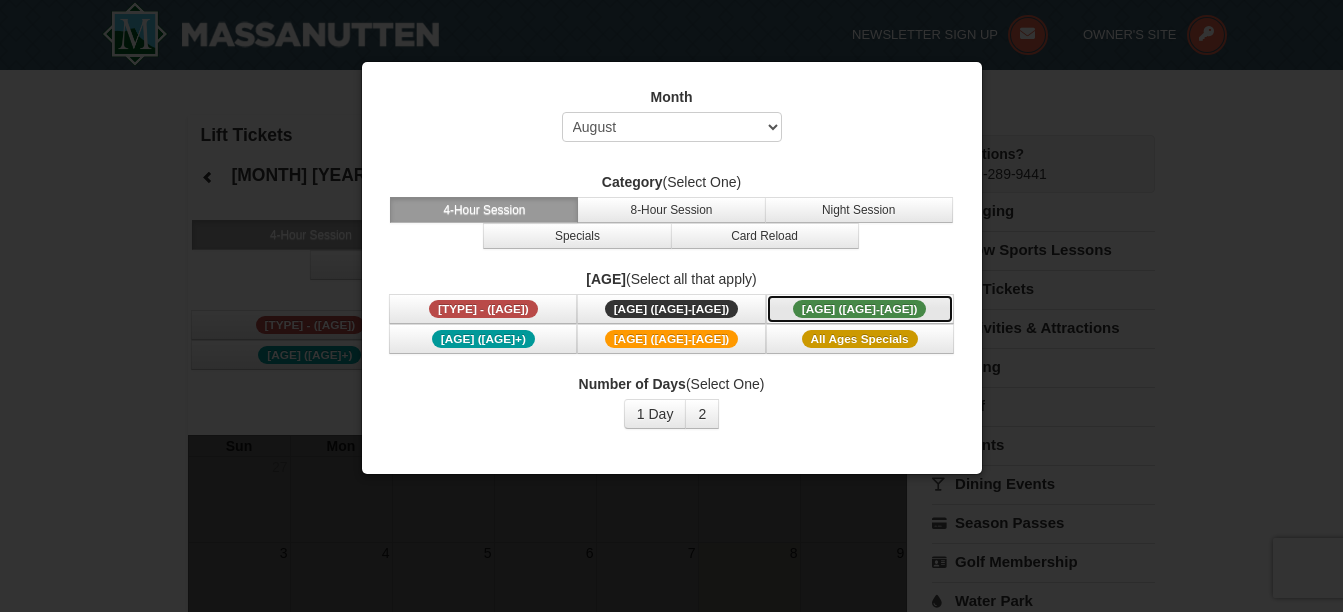 click on "Adult (13-61)" at bounding box center [860, 309] 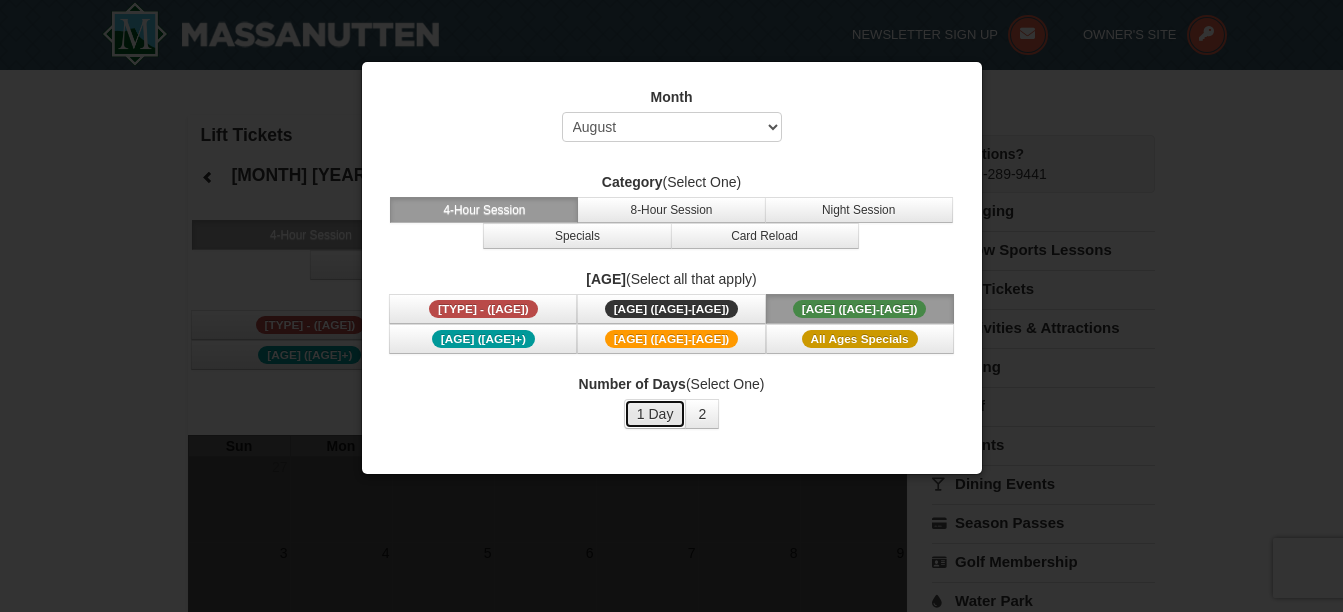 click on "1 Day" at bounding box center [655, 414] 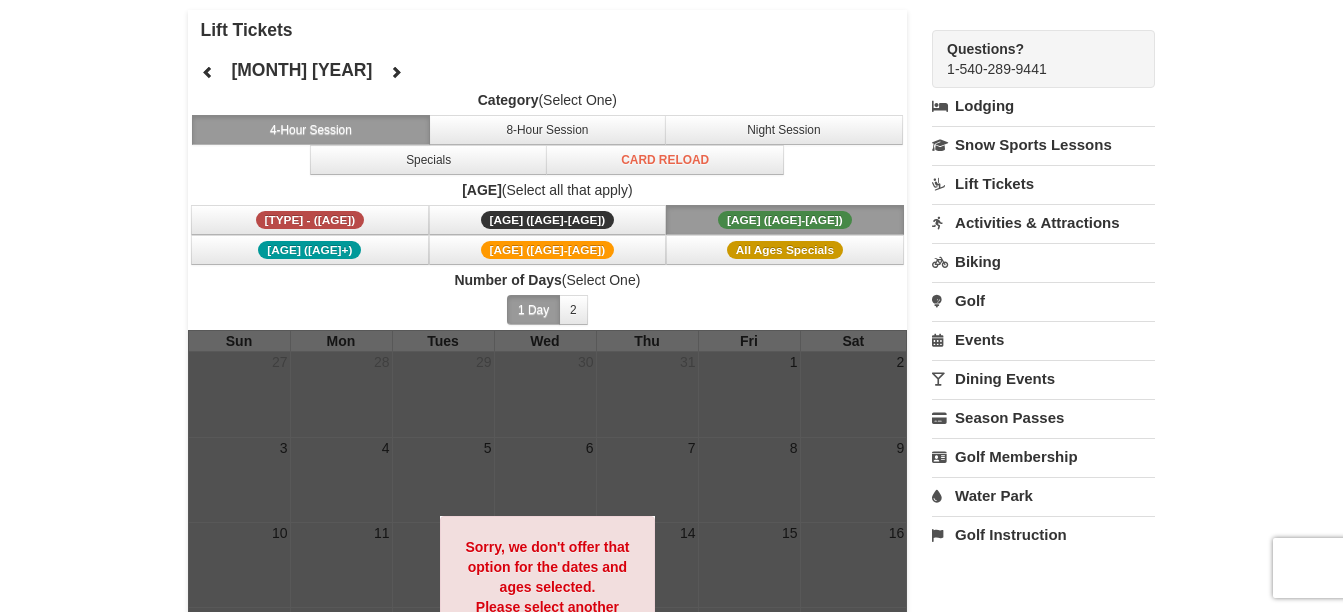 scroll, scrollTop: 100, scrollLeft: 0, axis: vertical 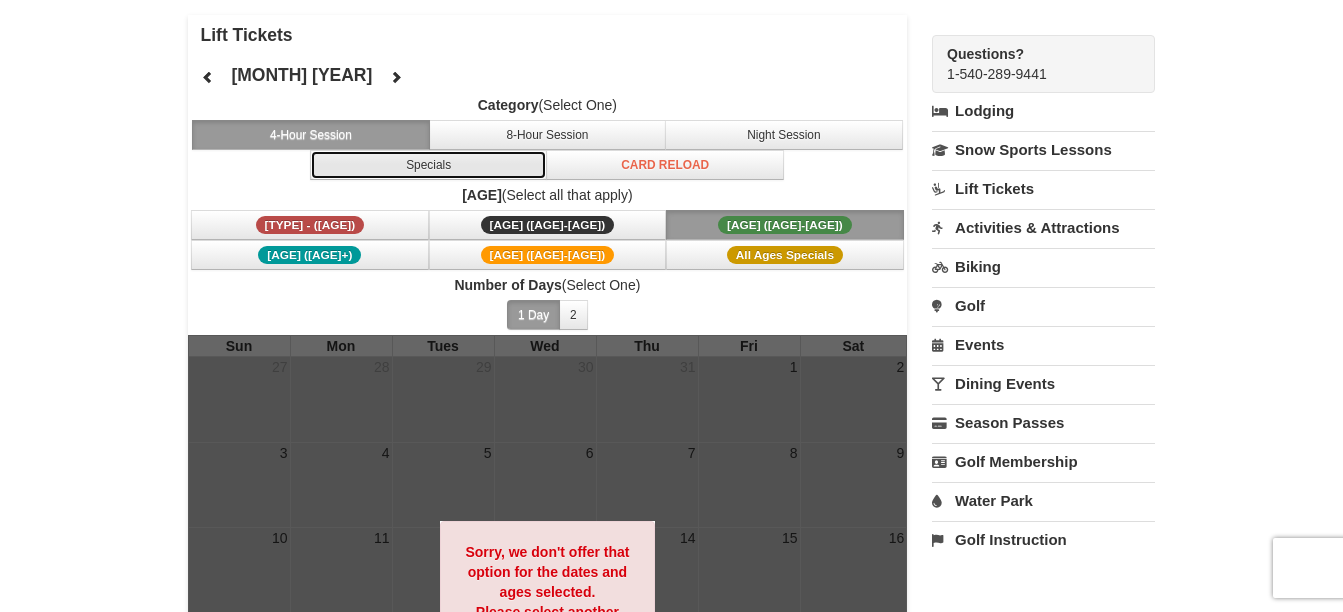 click on "Specials" at bounding box center (429, 165) 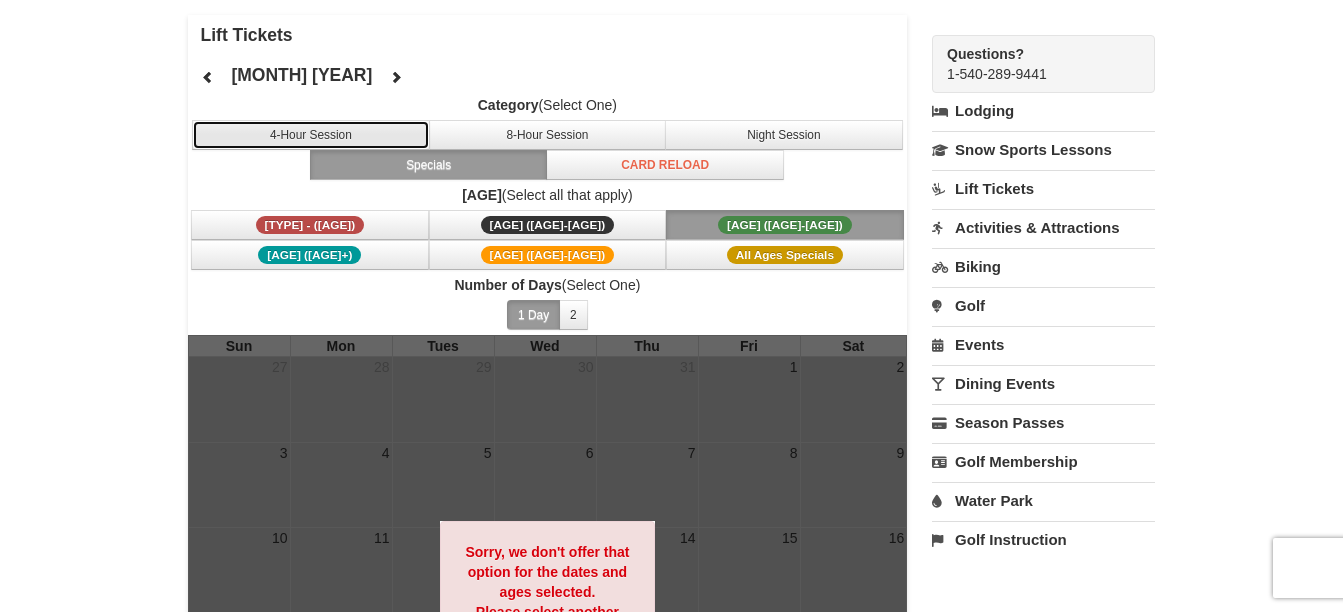 click on "4-Hour Session" at bounding box center [311, 135] 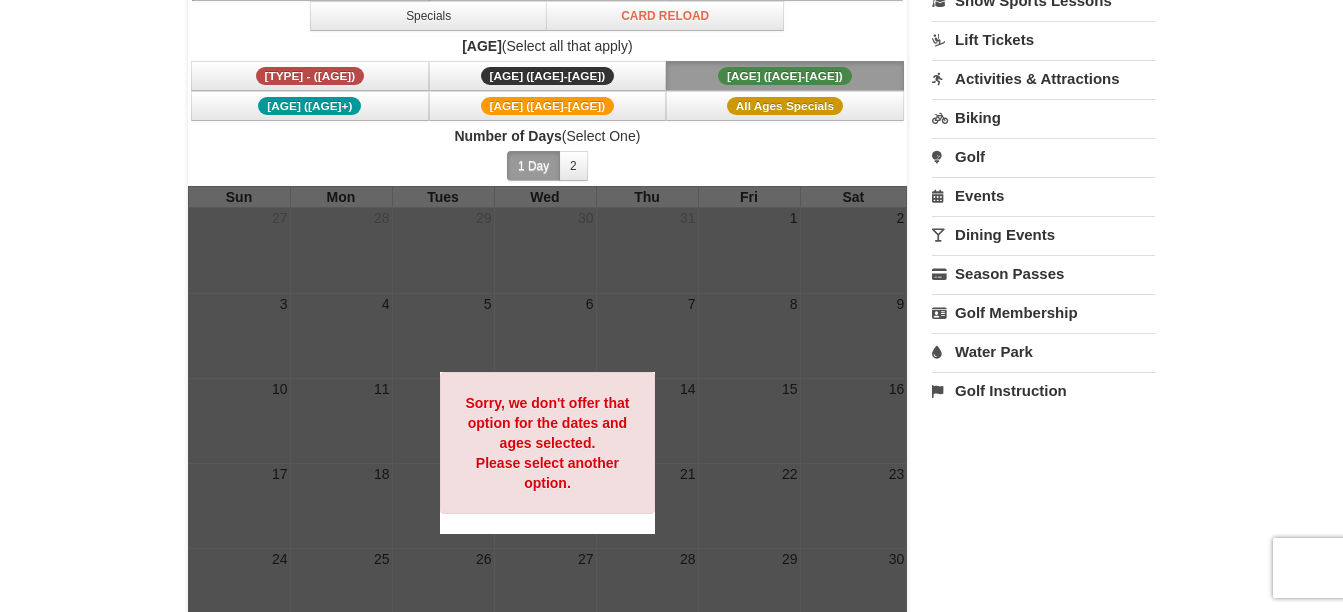 scroll, scrollTop: 200, scrollLeft: 0, axis: vertical 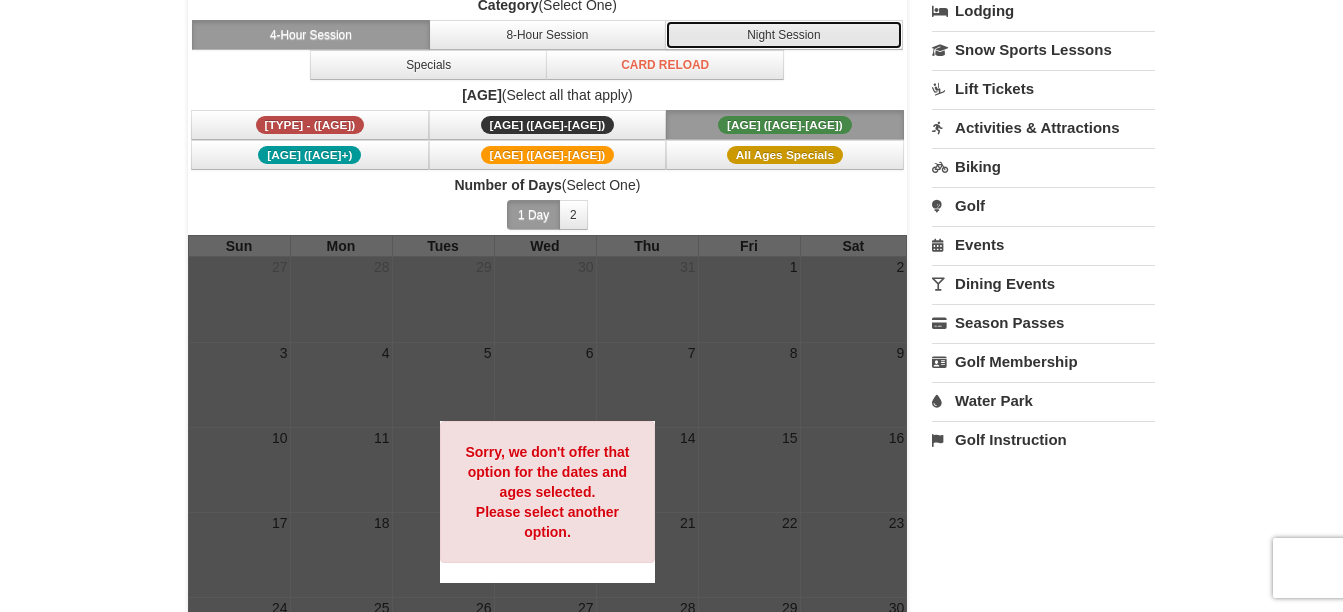 click on "Night Session" at bounding box center [784, 35] 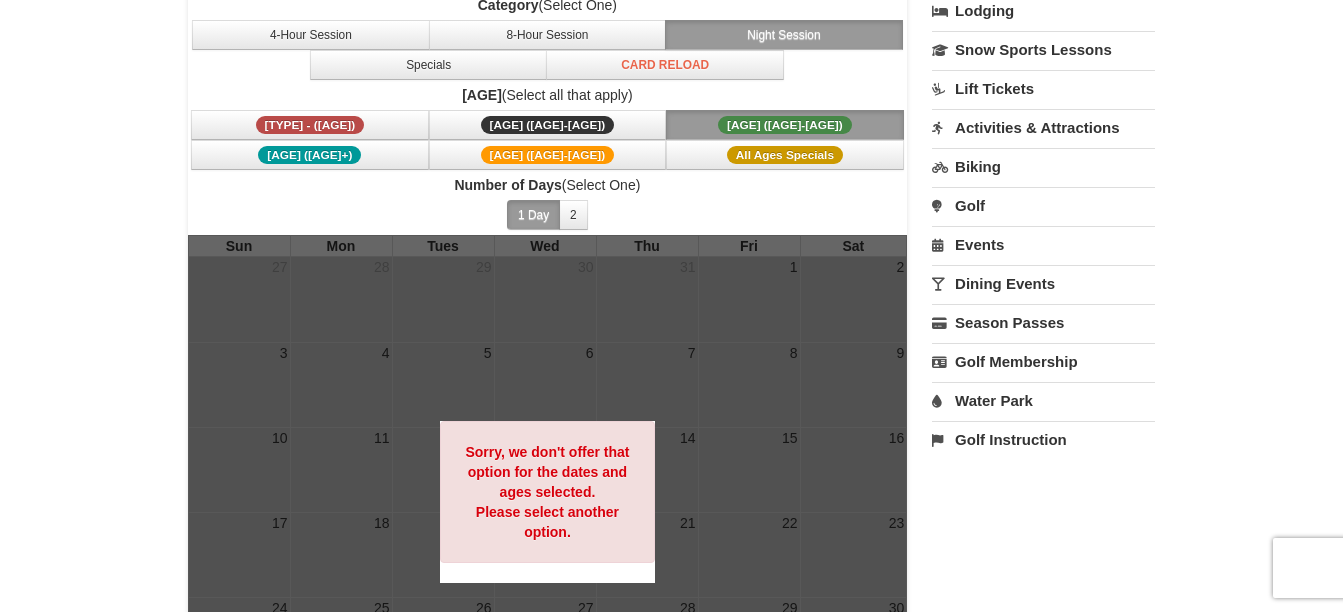 click on "Adult (13-61)
(13 - 61)" at bounding box center [785, 125] 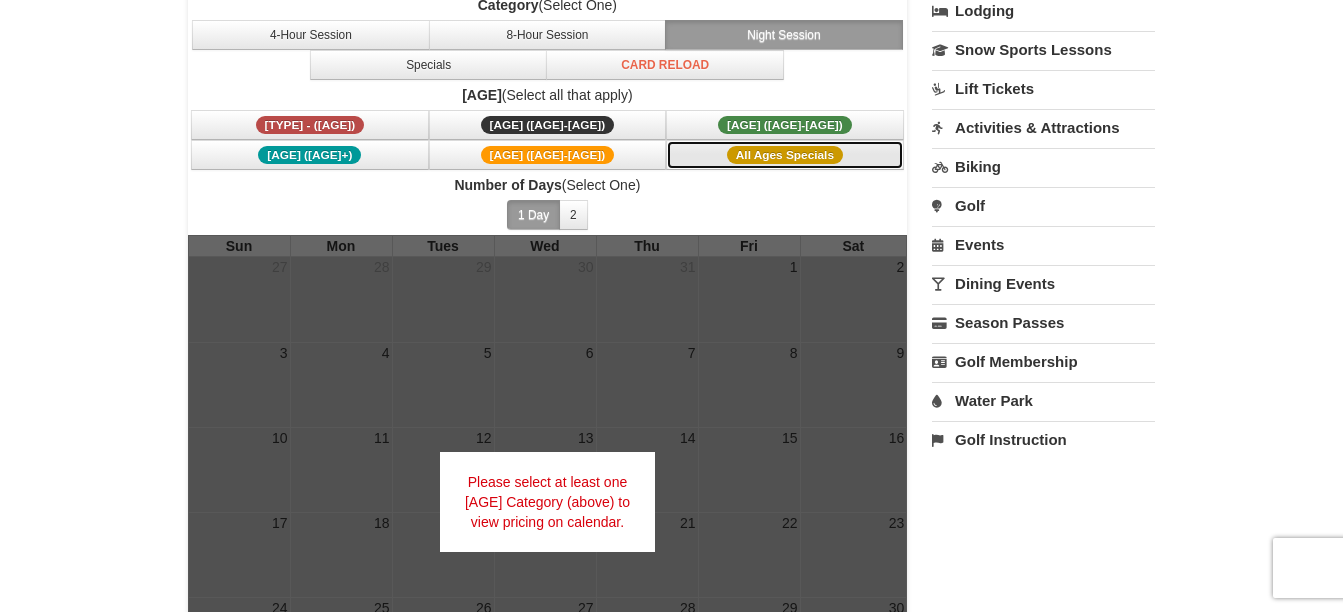 click on "All Ages Specials" at bounding box center [785, 155] 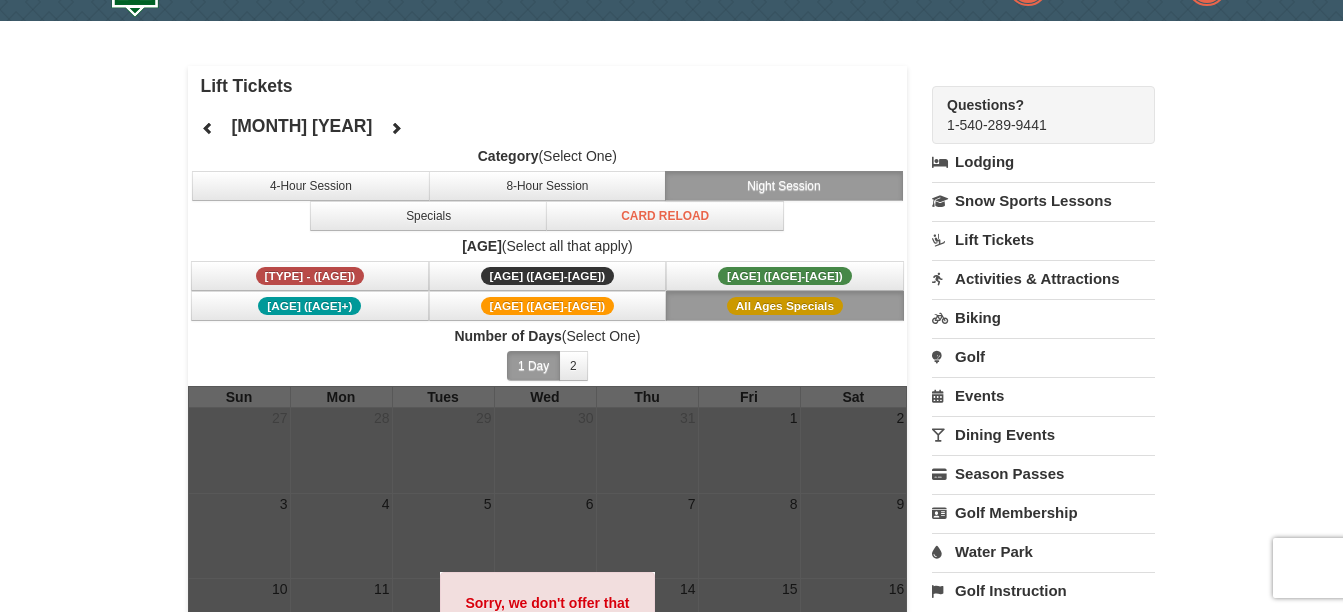 scroll, scrollTop: 0, scrollLeft: 0, axis: both 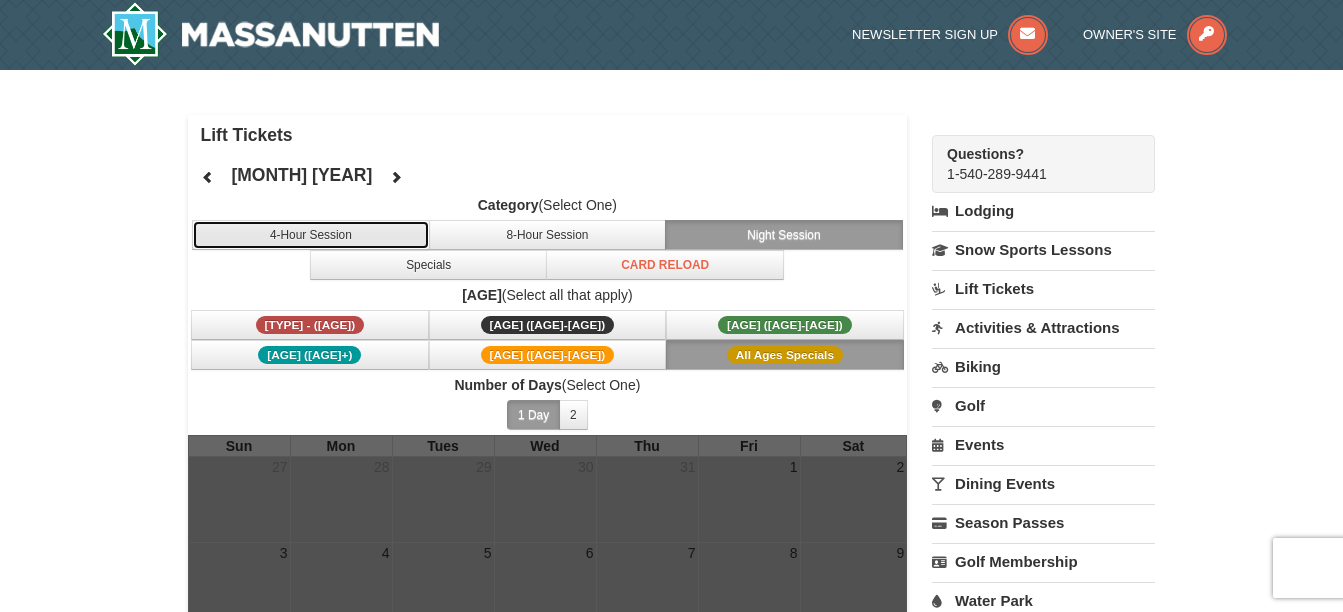 click on "4-Hour Session" at bounding box center [311, 235] 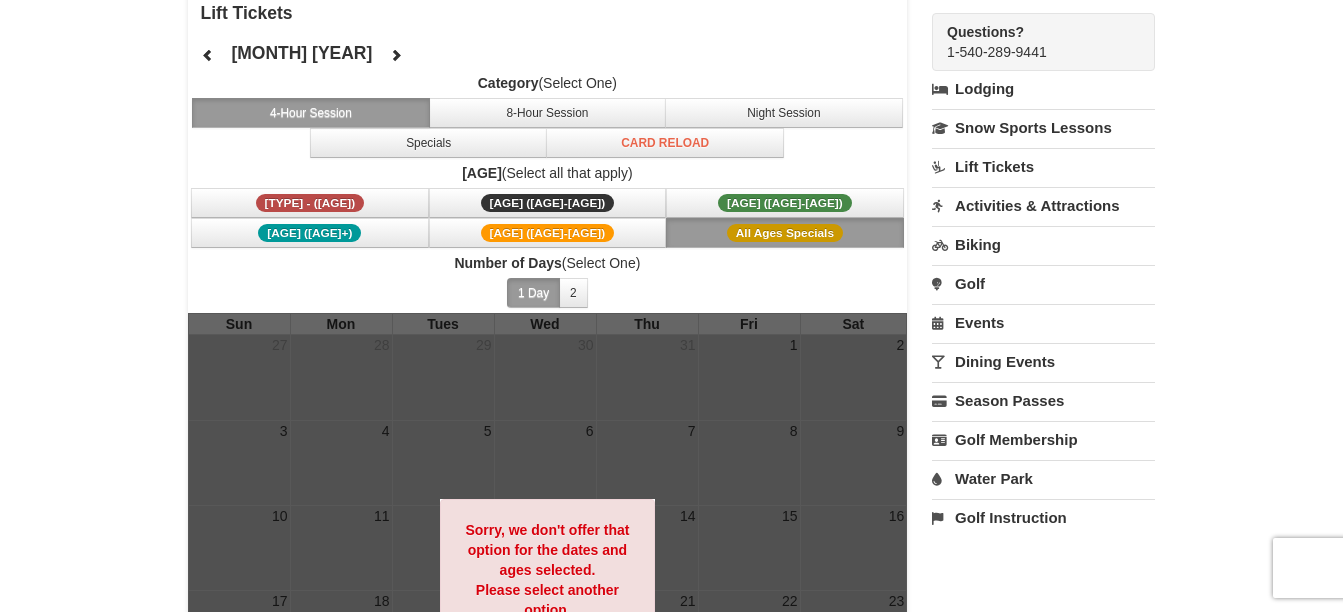 scroll, scrollTop: 100, scrollLeft: 0, axis: vertical 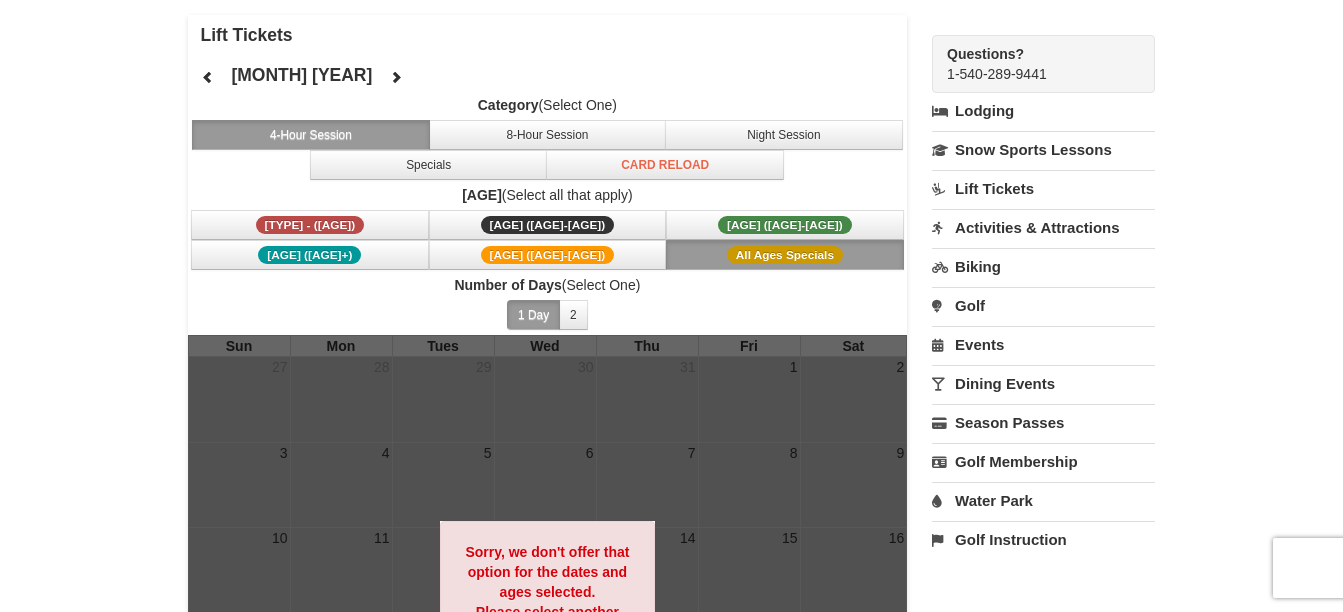 click on "Ages  (Select all that apply)" at bounding box center [548, 195] 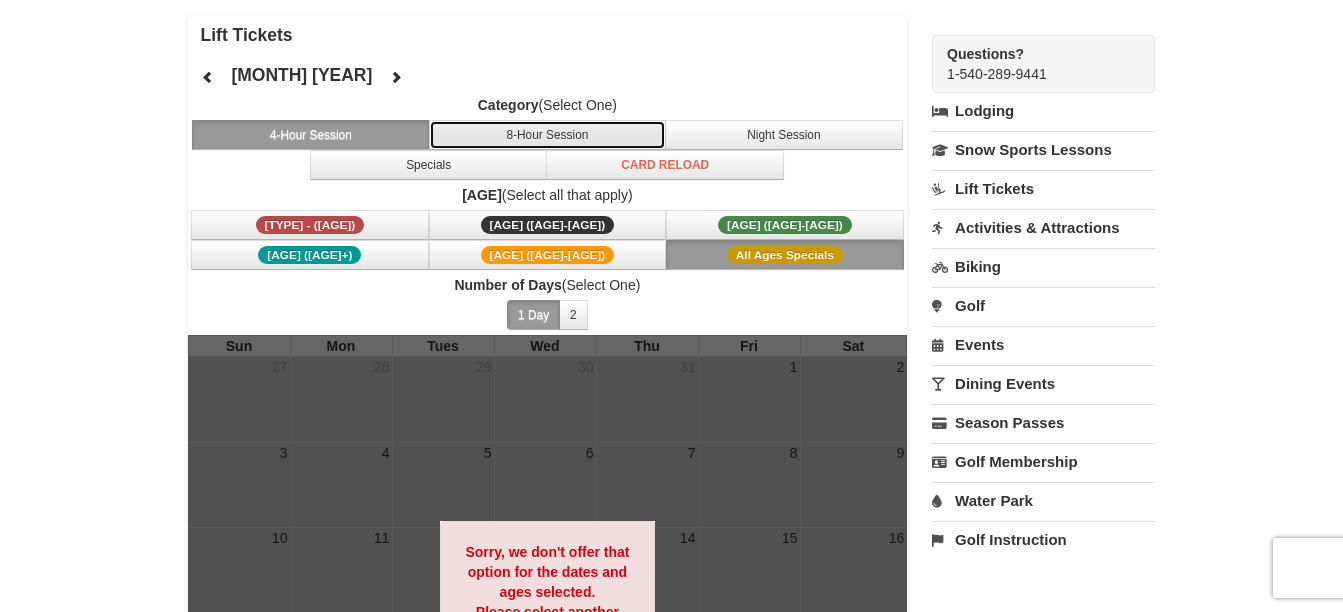 click on "8-Hour Session" at bounding box center (548, 135) 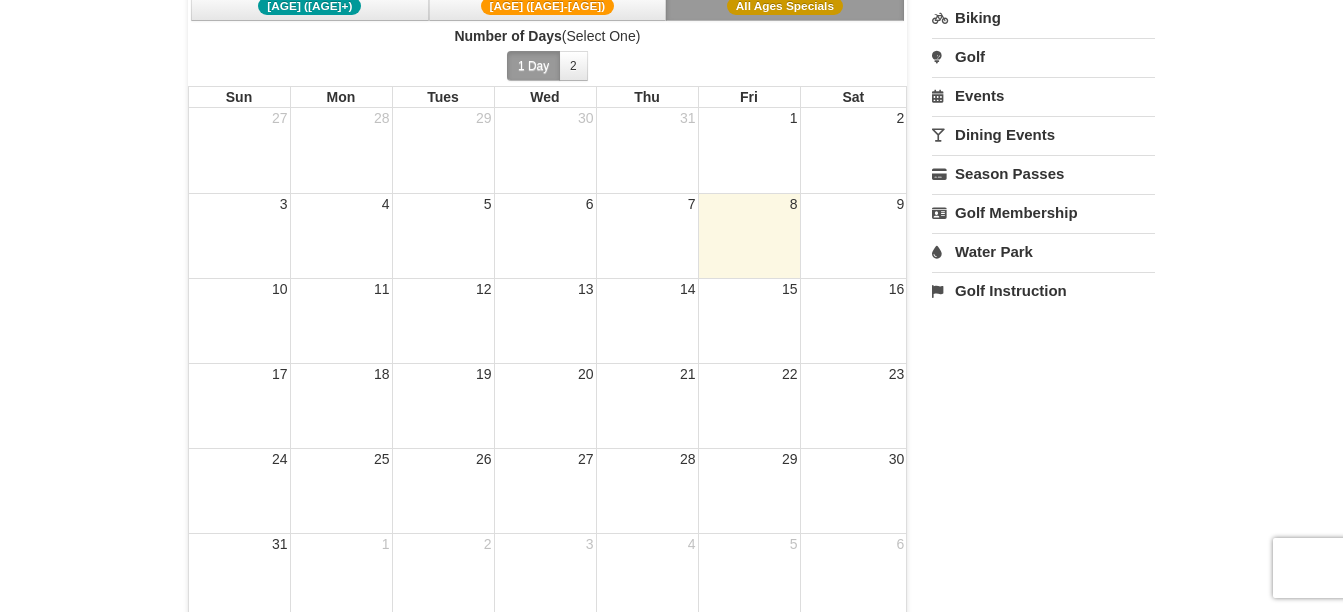 scroll, scrollTop: 200, scrollLeft: 0, axis: vertical 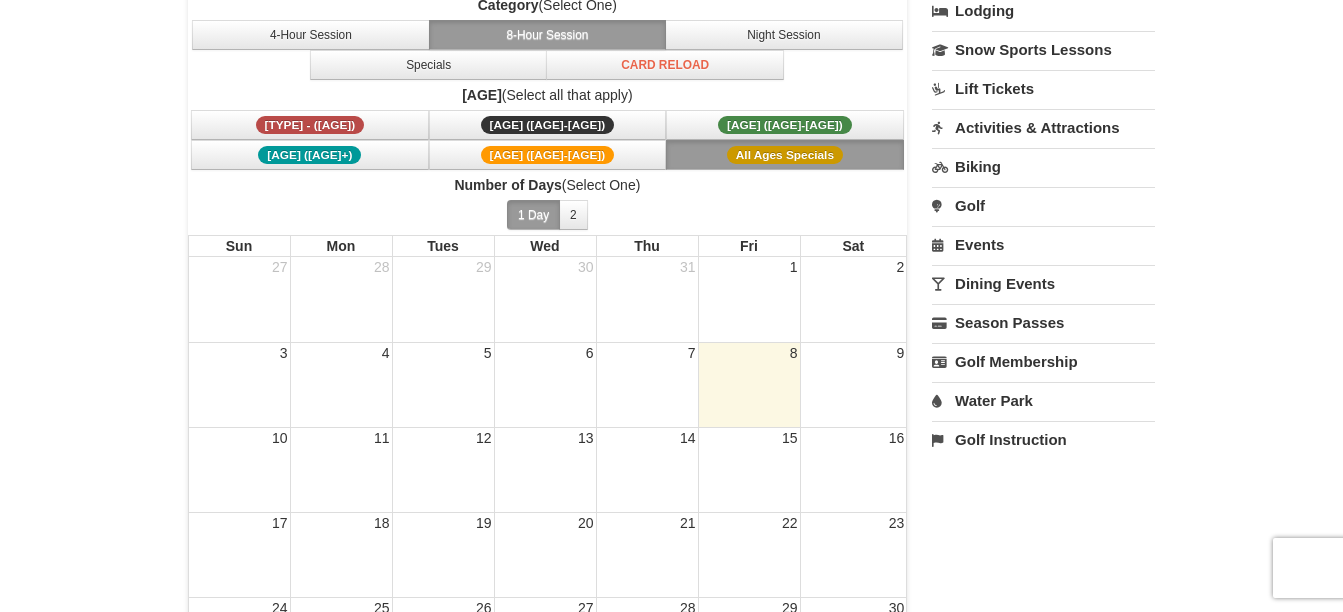 click on "8" at bounding box center (749, 384) 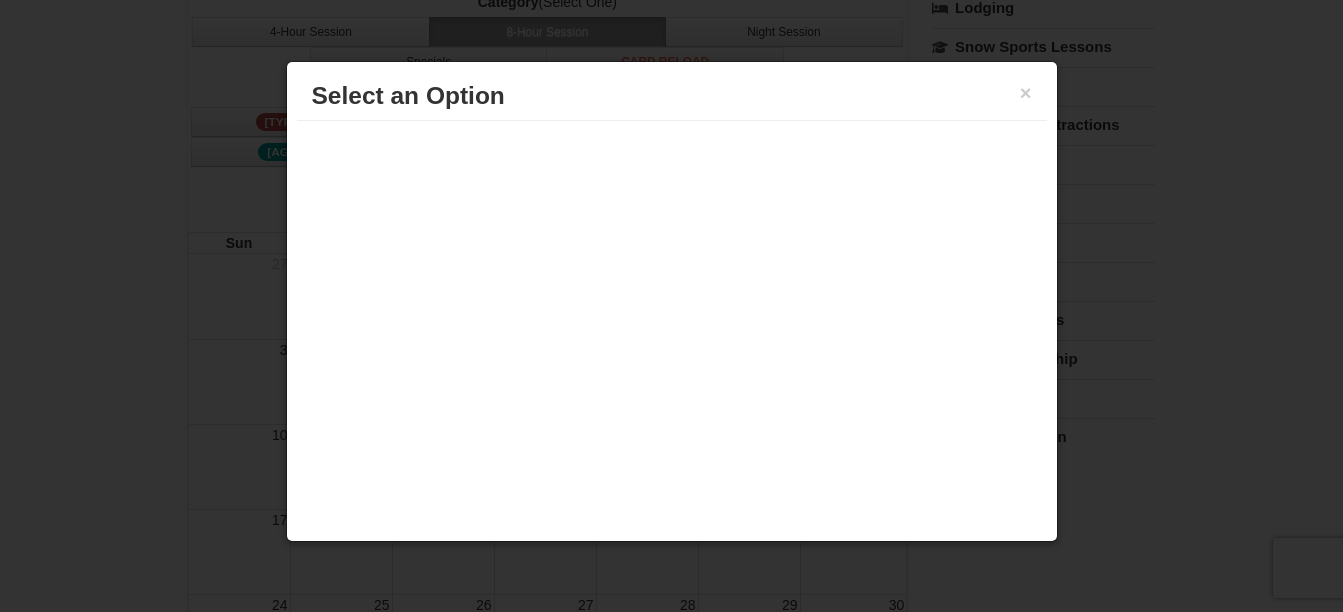 scroll, scrollTop: 200, scrollLeft: 0, axis: vertical 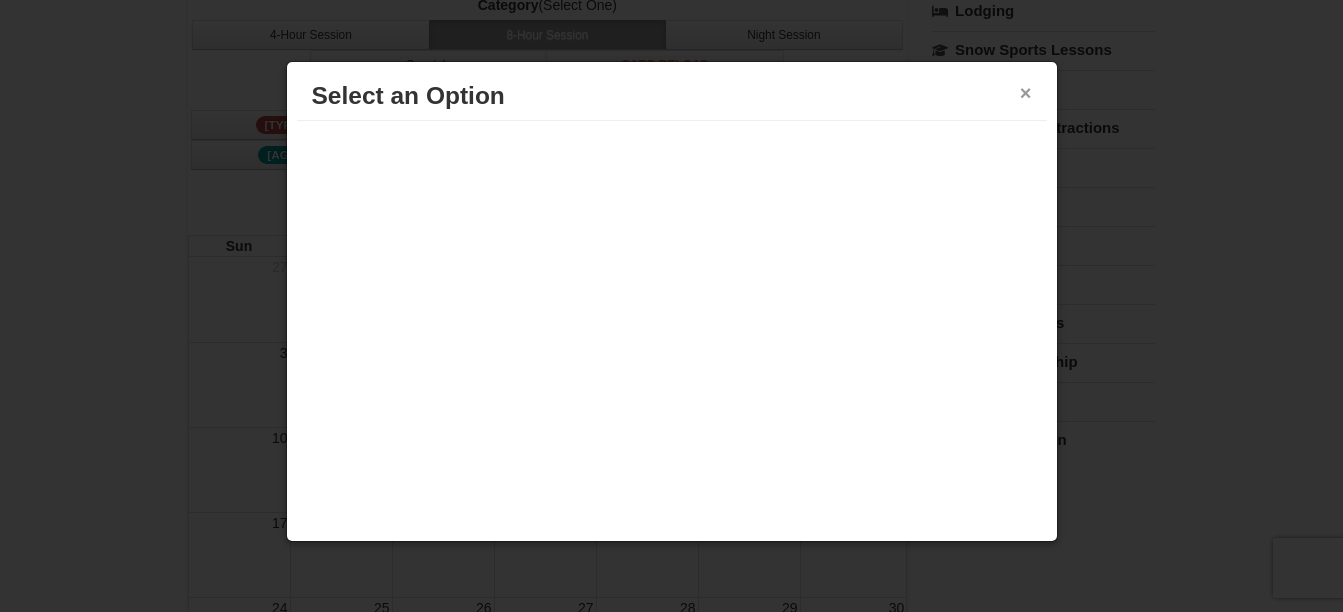 click on "×" at bounding box center [1026, 93] 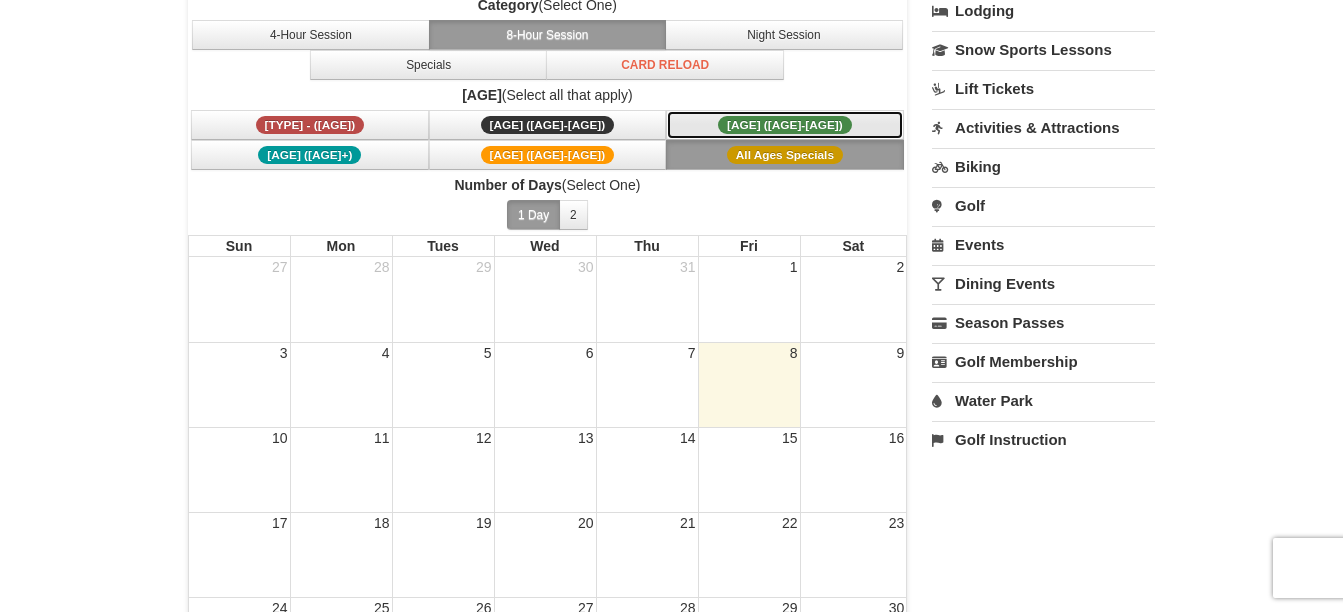 click on "Adult (13-61)" at bounding box center (785, 125) 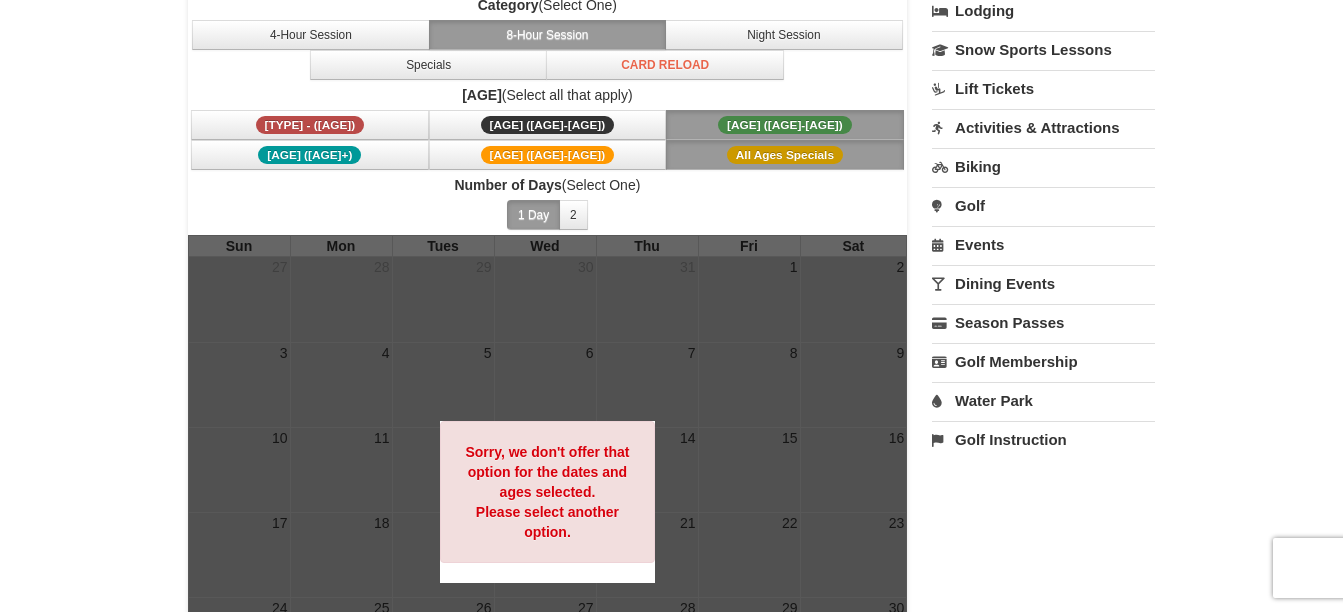 click on "All Ages Specials" at bounding box center [785, 155] 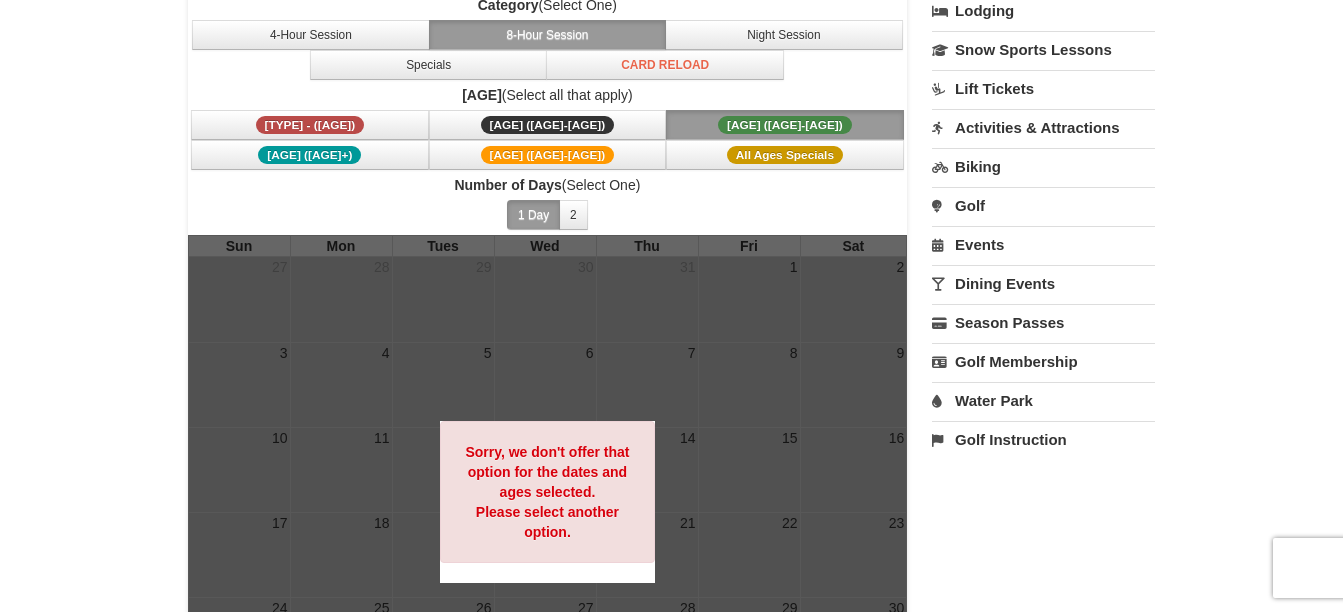 click on "Adult (13-61)" at bounding box center [785, 125] 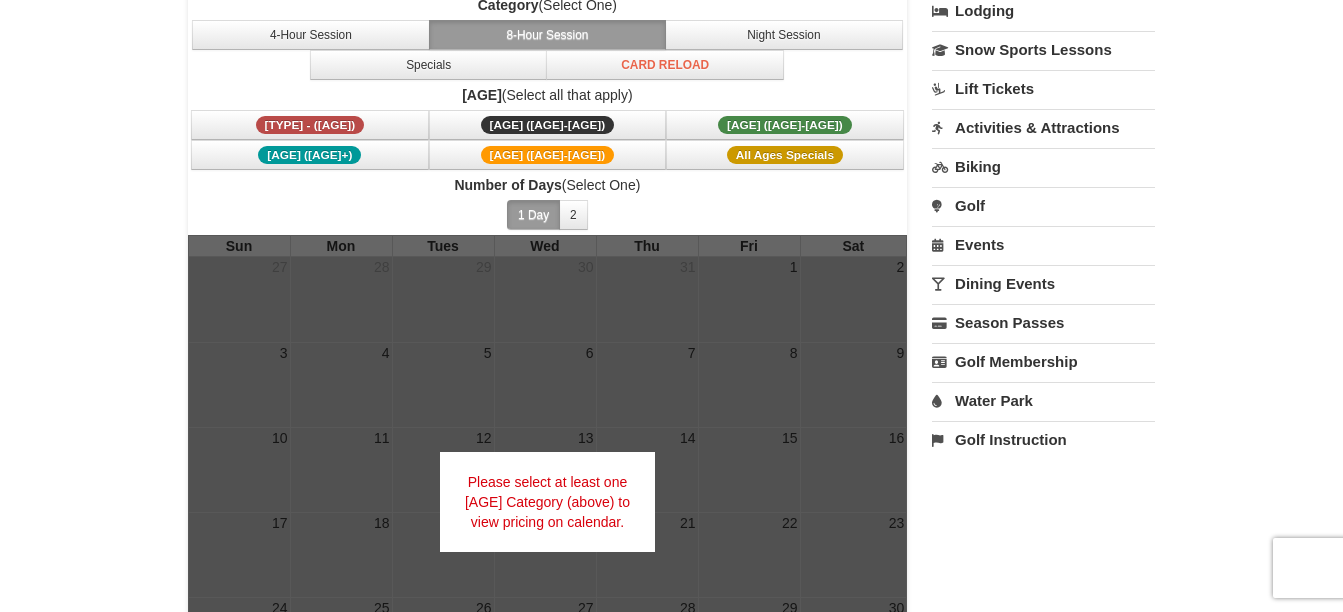 click on "Ages  (Select all that apply)" at bounding box center (548, 95) 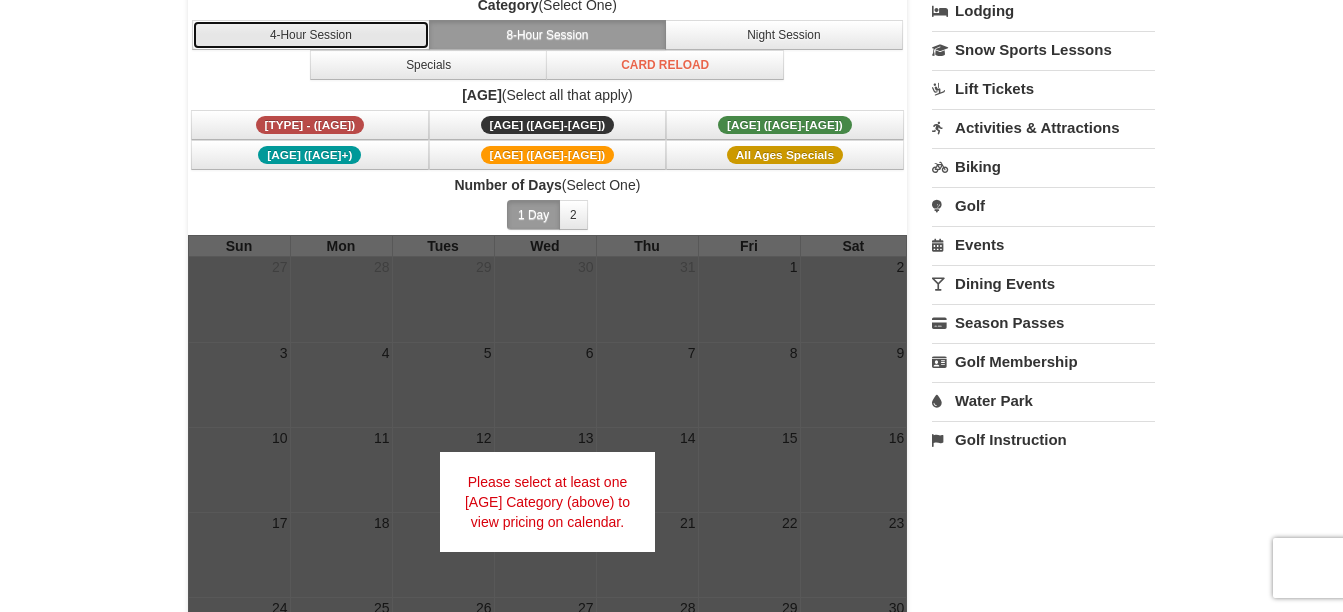 click on "4-Hour Session" at bounding box center [311, 35] 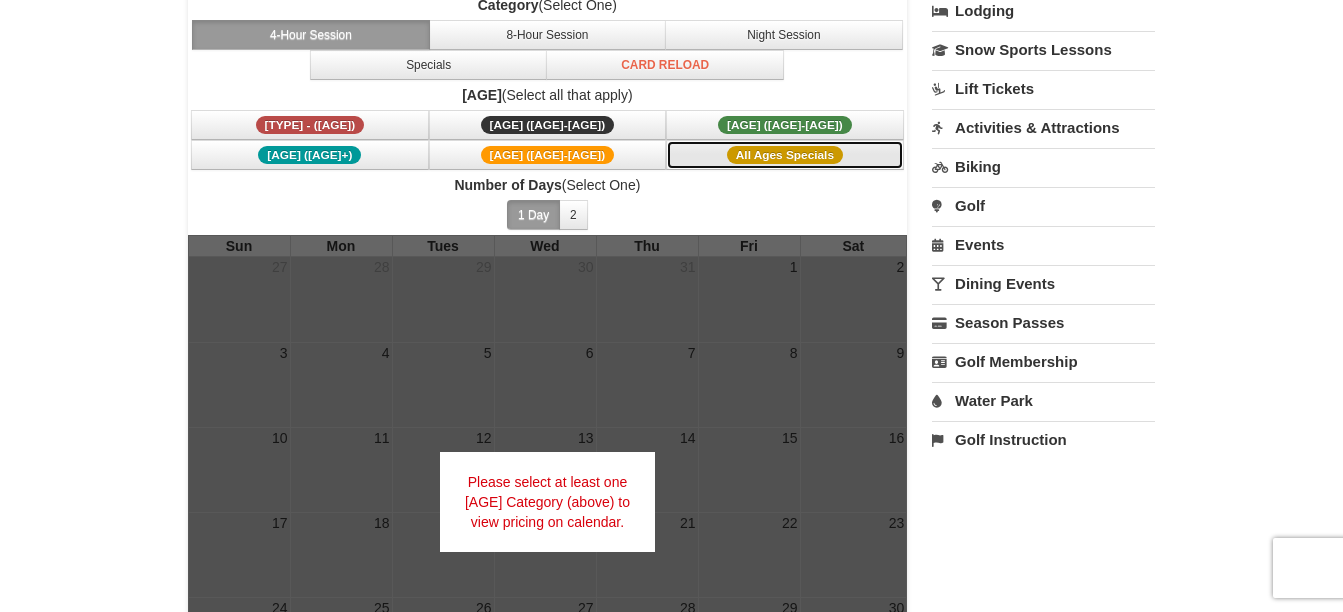 click on "All Ages Specials" at bounding box center [785, 155] 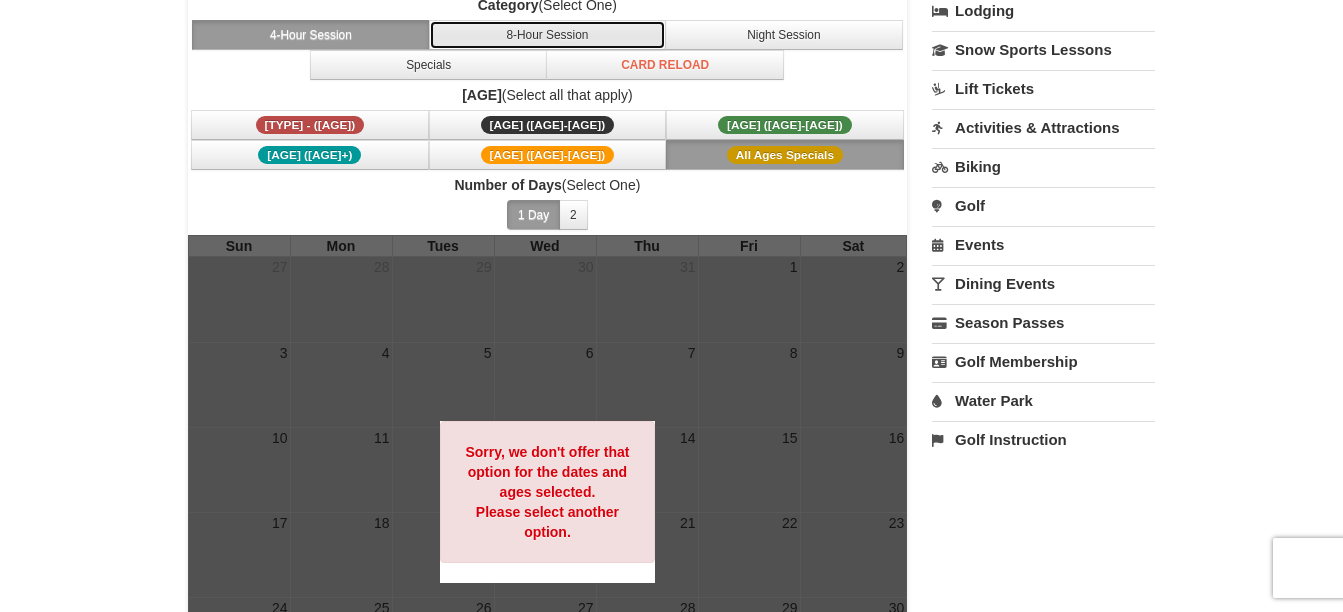 click on "8-Hour Session" at bounding box center [548, 35] 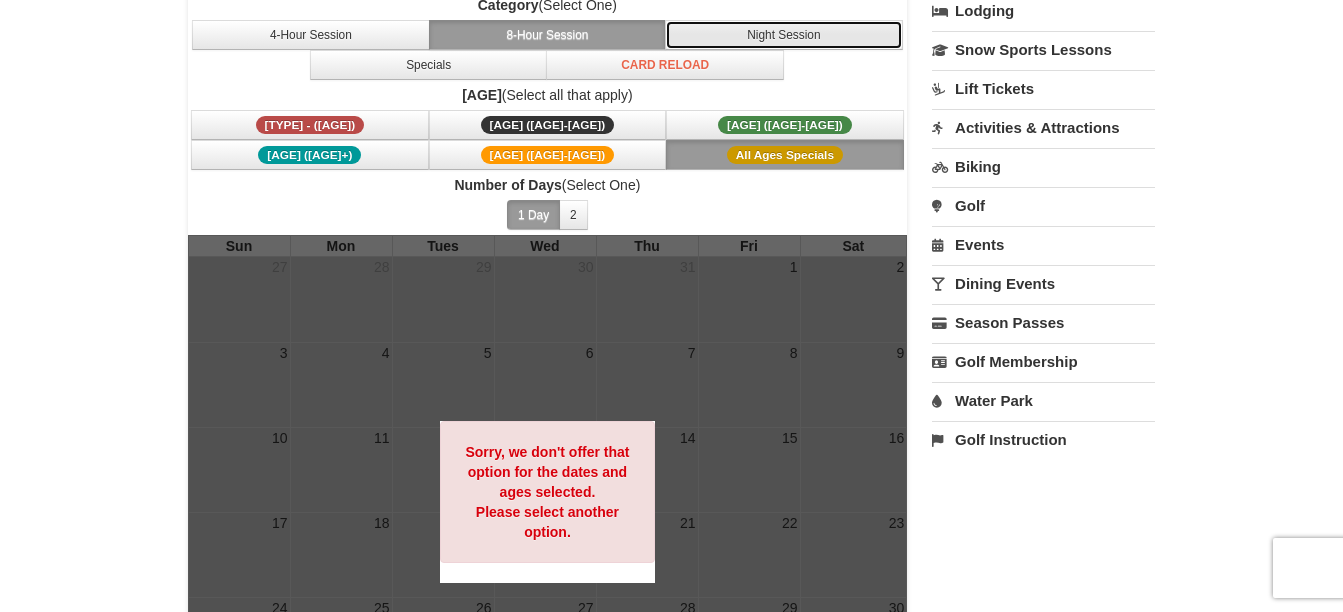 click on "Night Session" at bounding box center (784, 35) 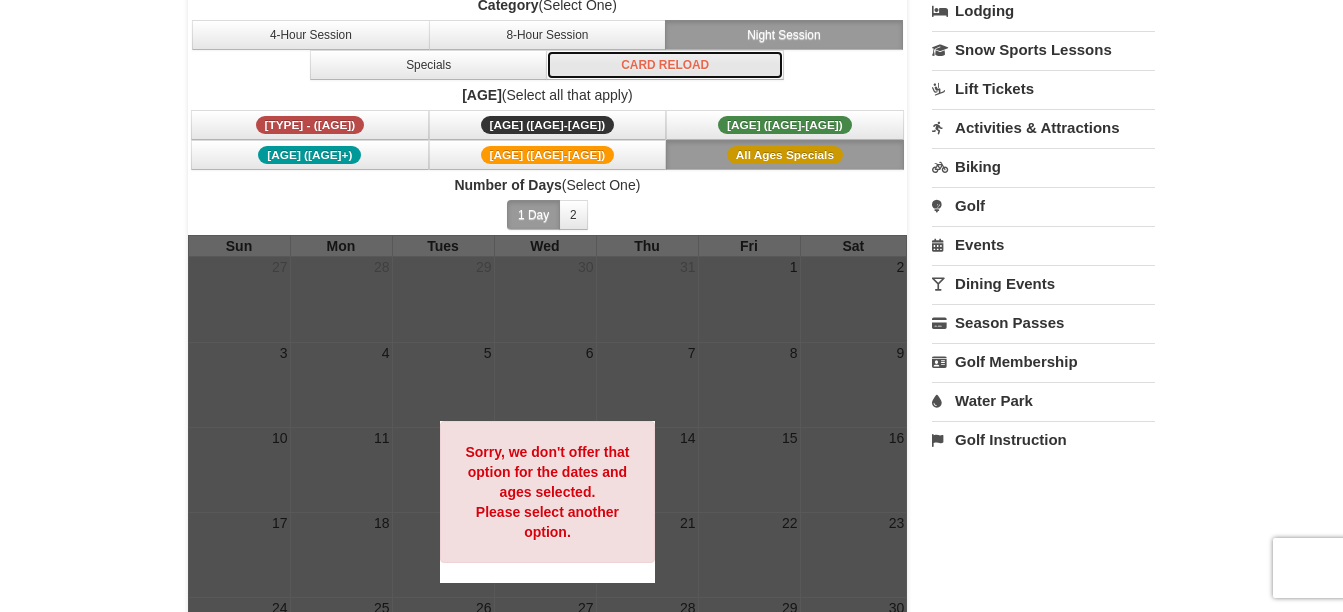 click on "Card Reload" at bounding box center [665, 65] 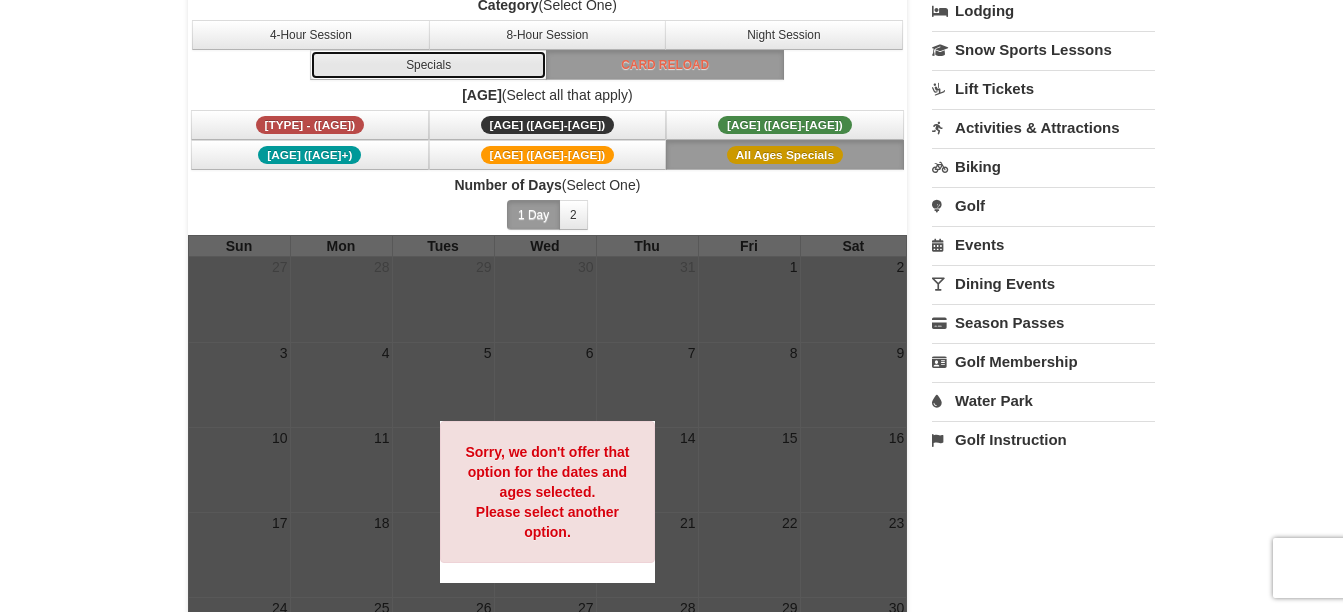 click on "Specials" at bounding box center (429, 65) 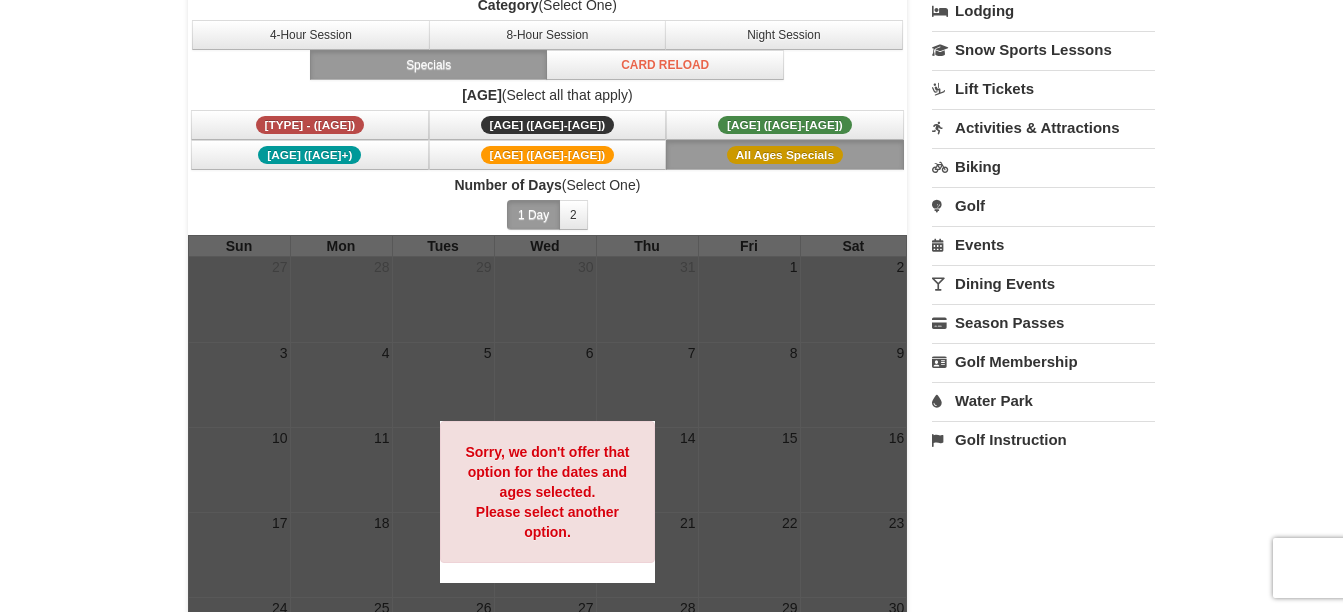 click on "1 Day" at bounding box center (533, 215) 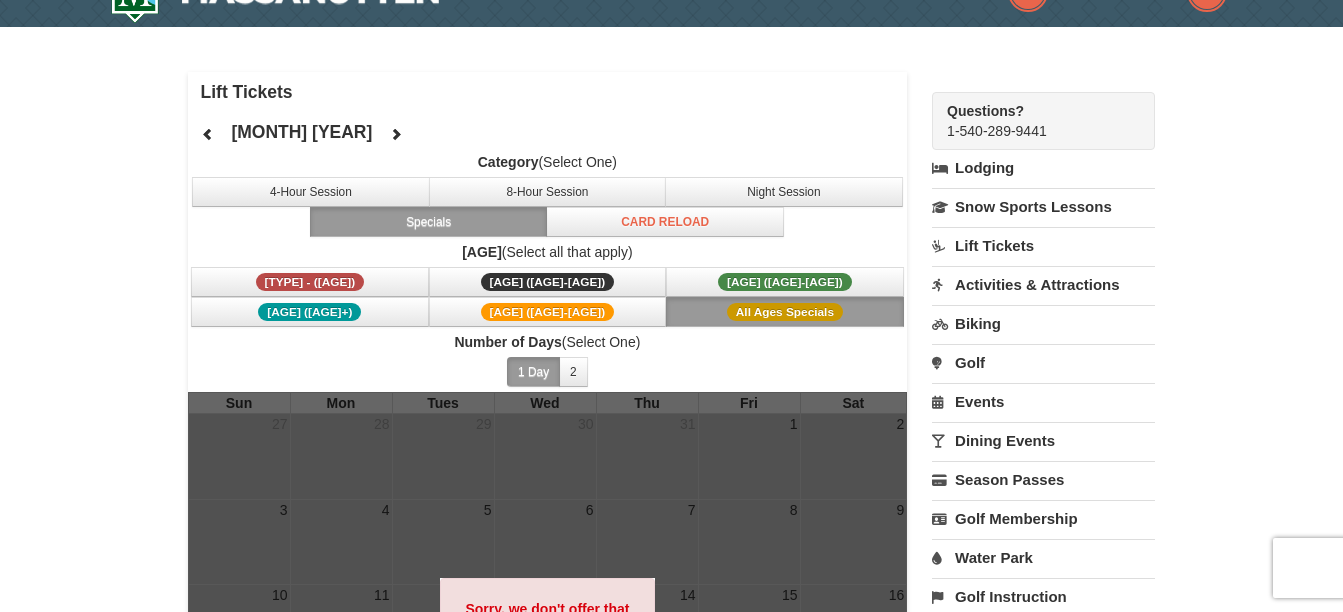 scroll, scrollTop: 0, scrollLeft: 0, axis: both 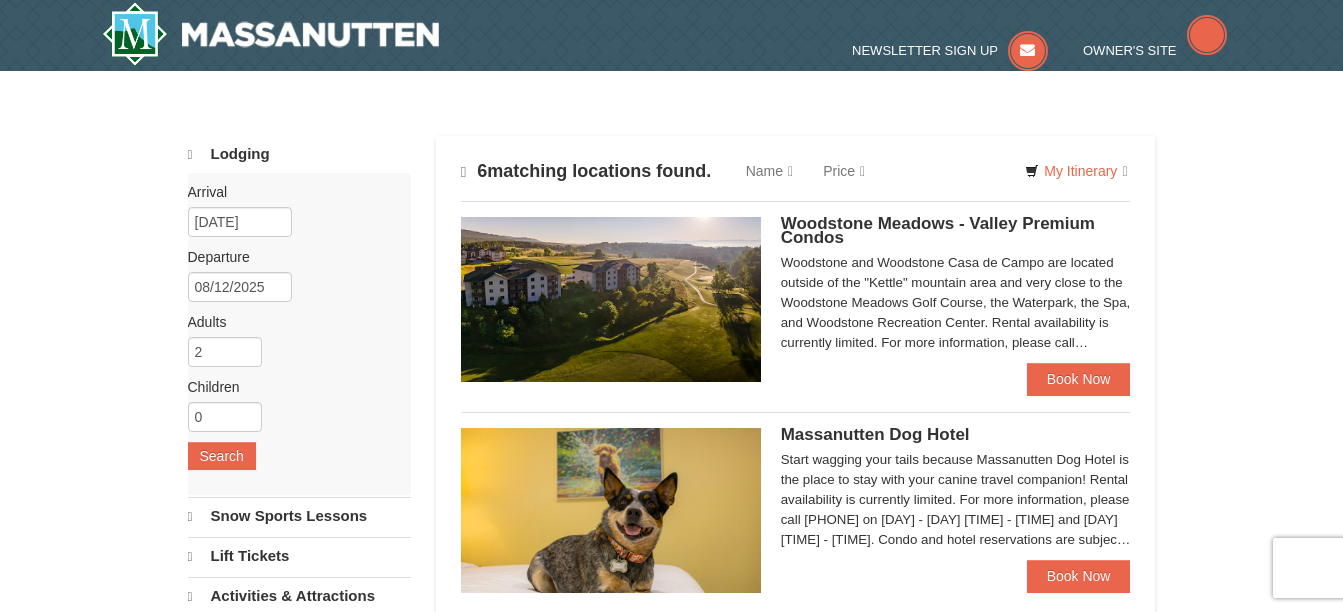 select on "8" 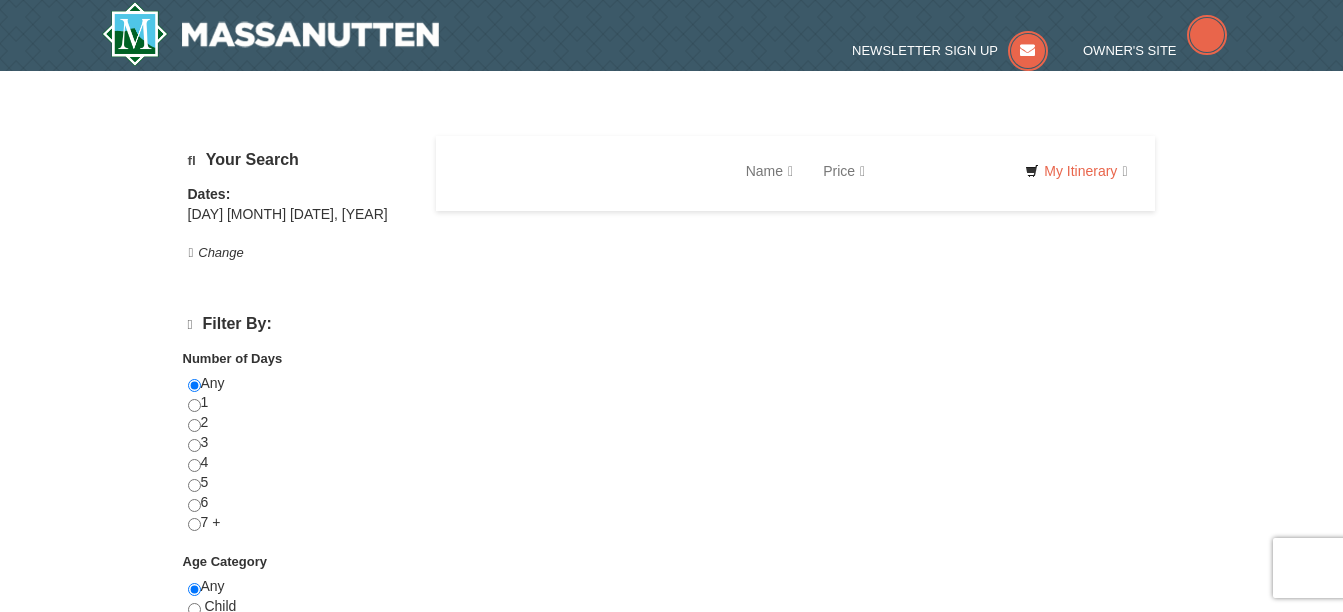 scroll, scrollTop: 0, scrollLeft: 0, axis: both 